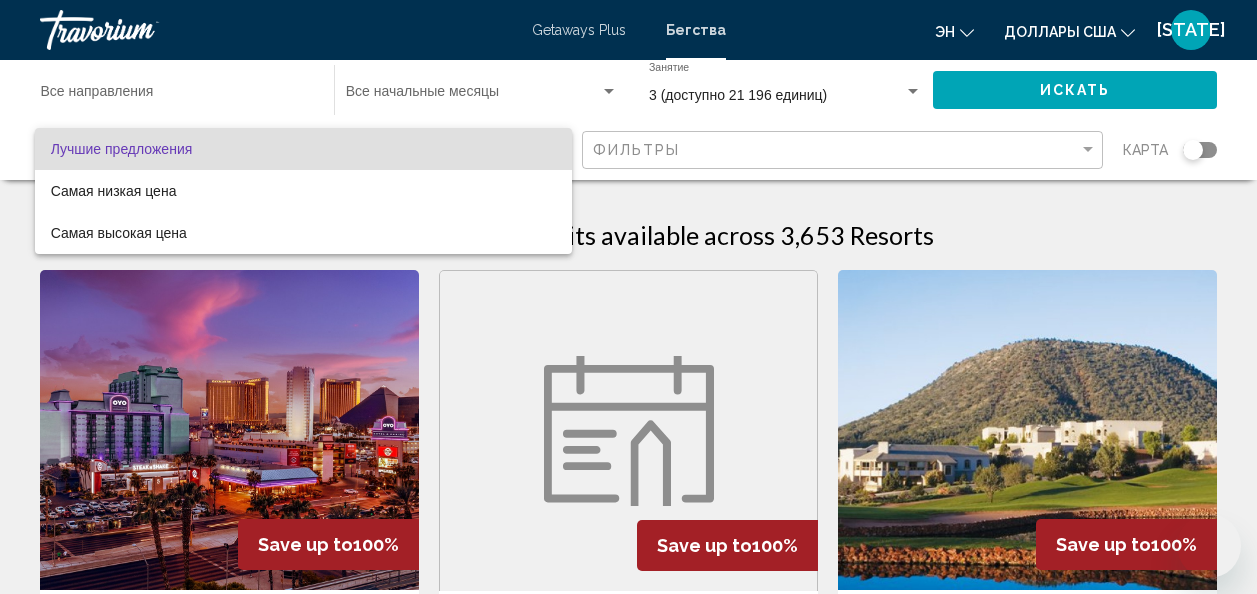 scroll, scrollTop: 0, scrollLeft: 0, axis: both 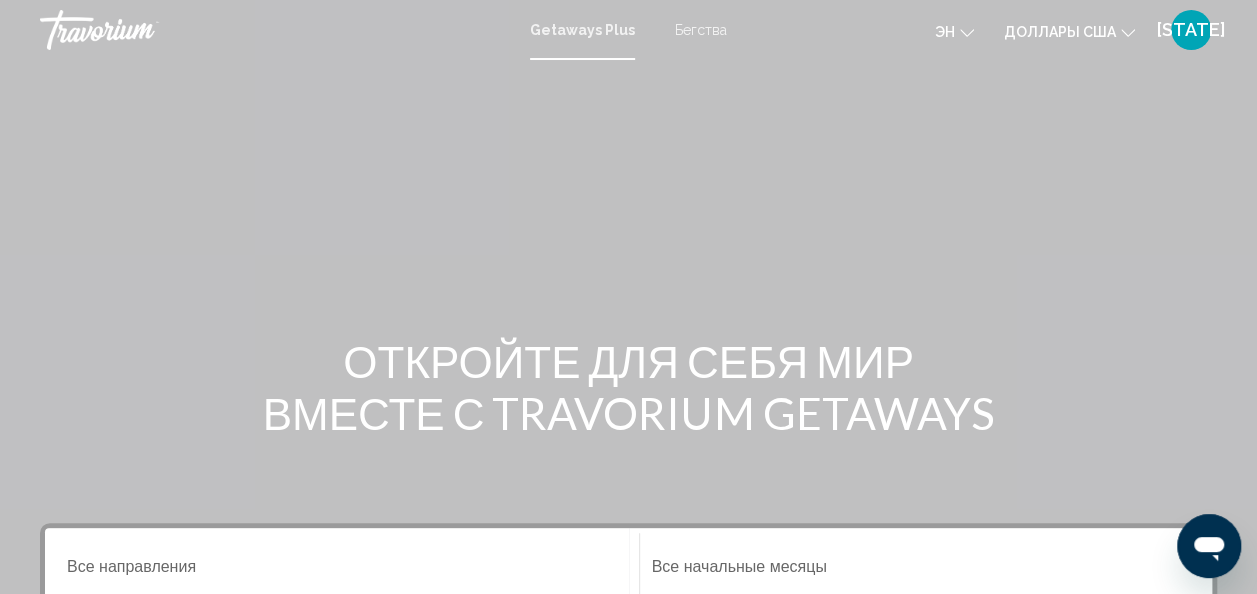 click on "Бегства" at bounding box center (701, 30) 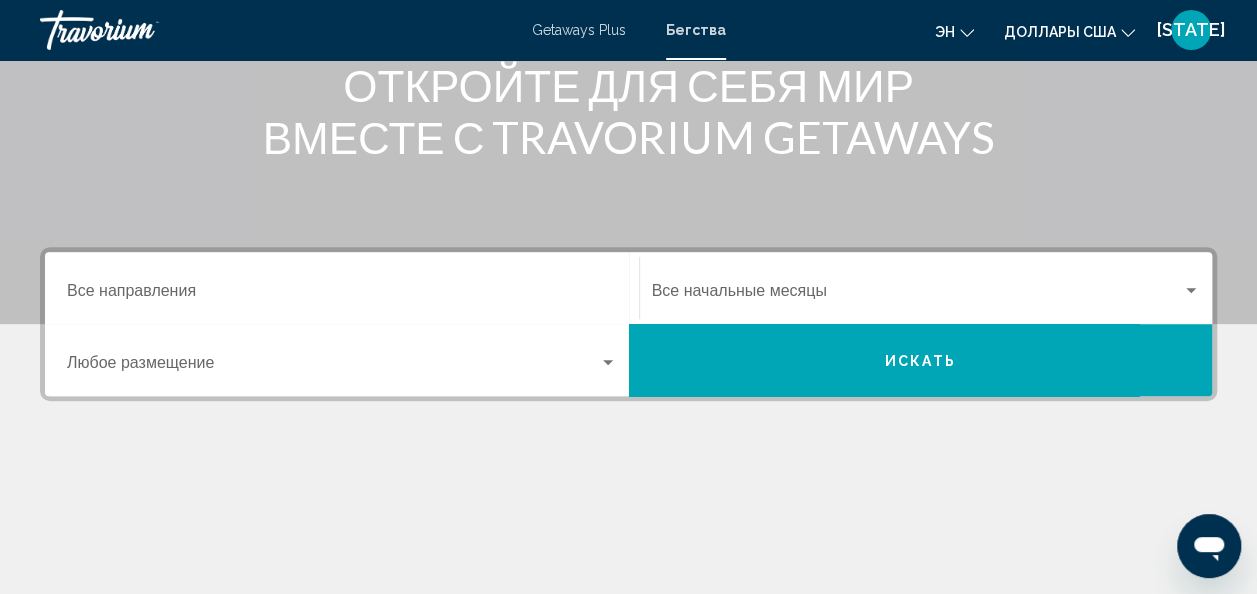 scroll, scrollTop: 280, scrollLeft: 0, axis: vertical 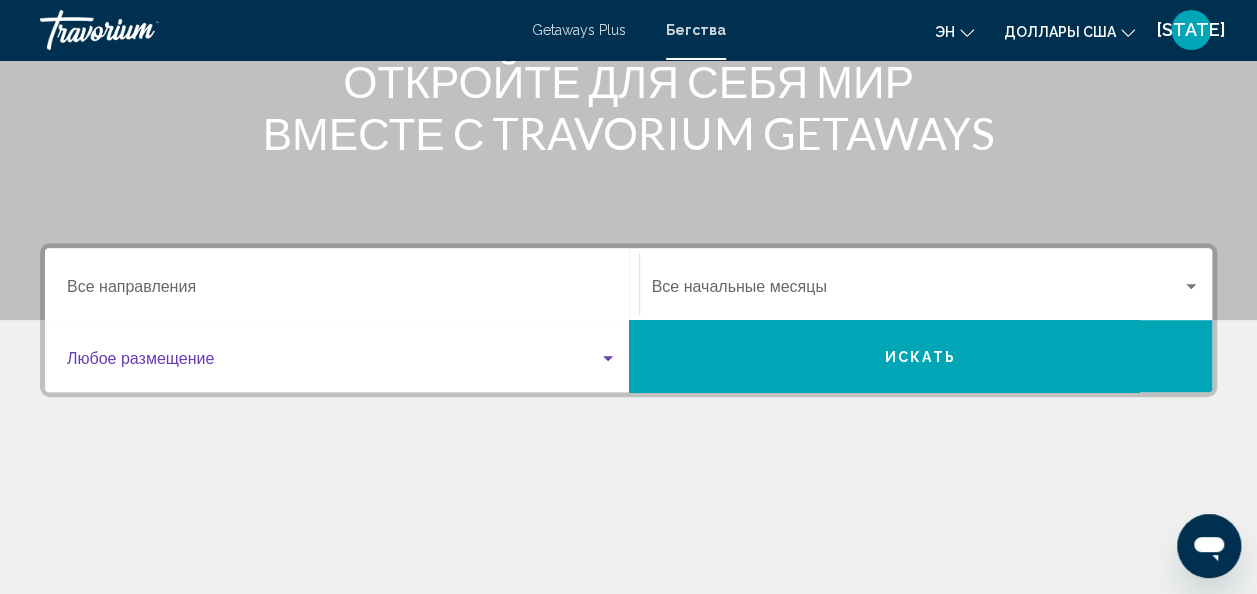 click at bounding box center [608, 358] 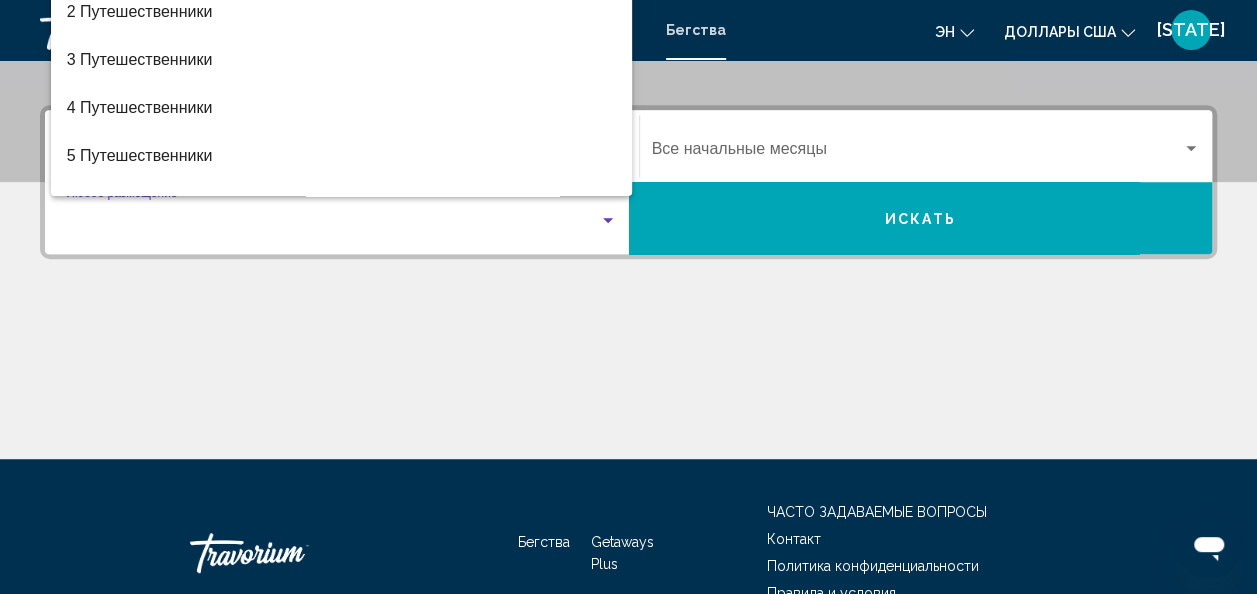 scroll, scrollTop: 458, scrollLeft: 0, axis: vertical 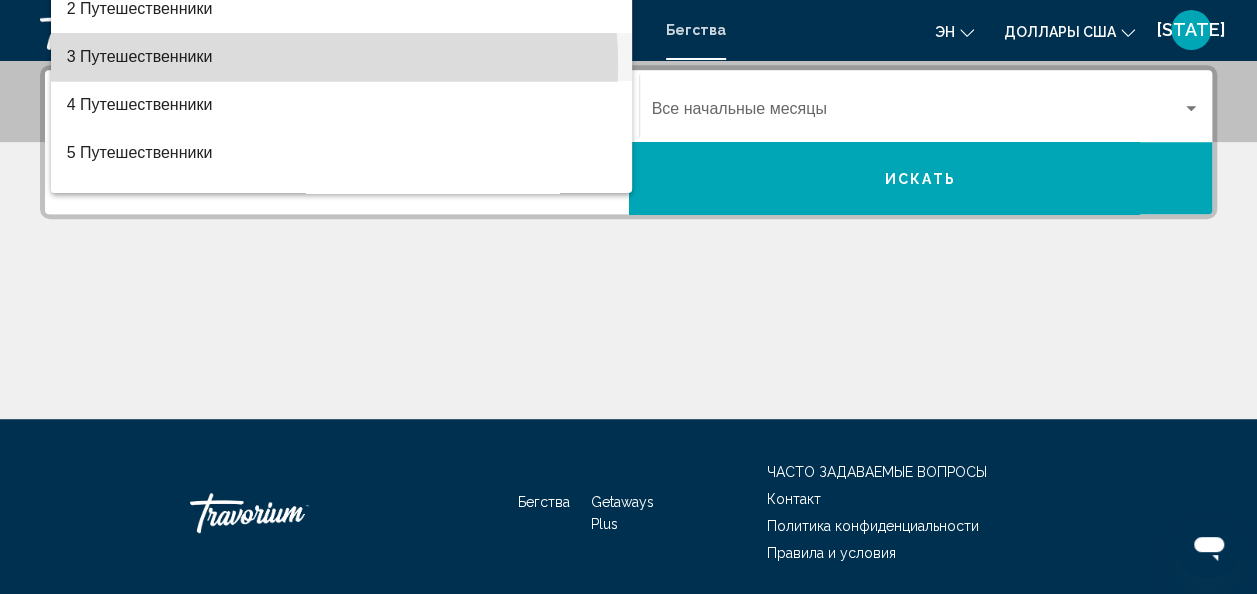 click on "3 Путешественники" at bounding box center (140, 56) 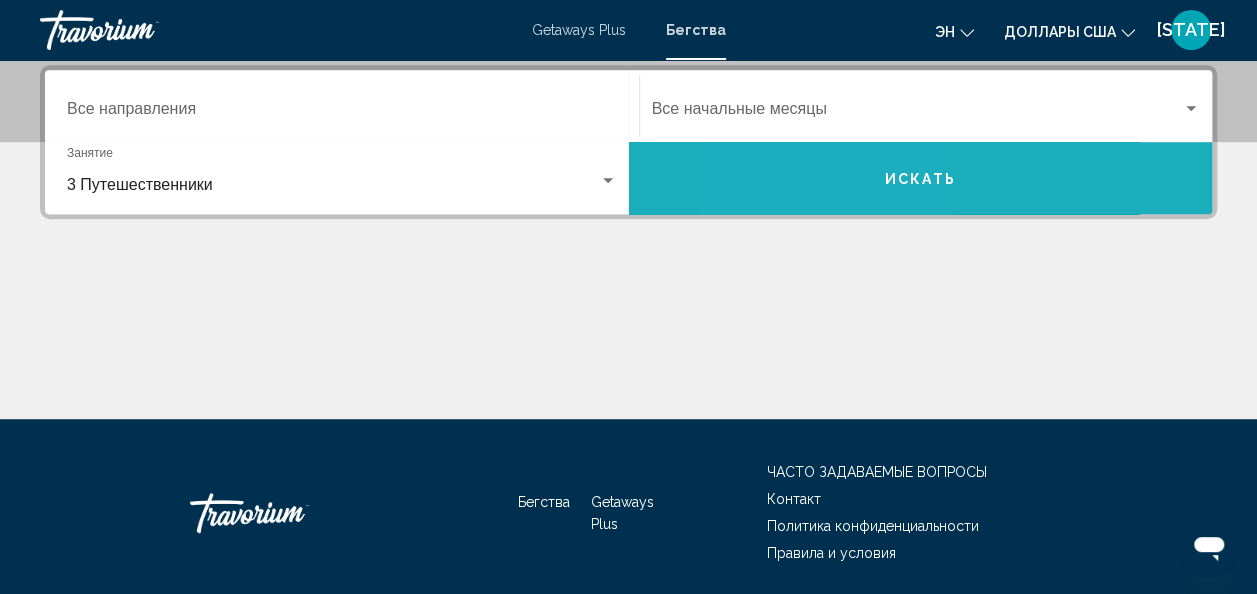 click on "Искать" at bounding box center (921, 178) 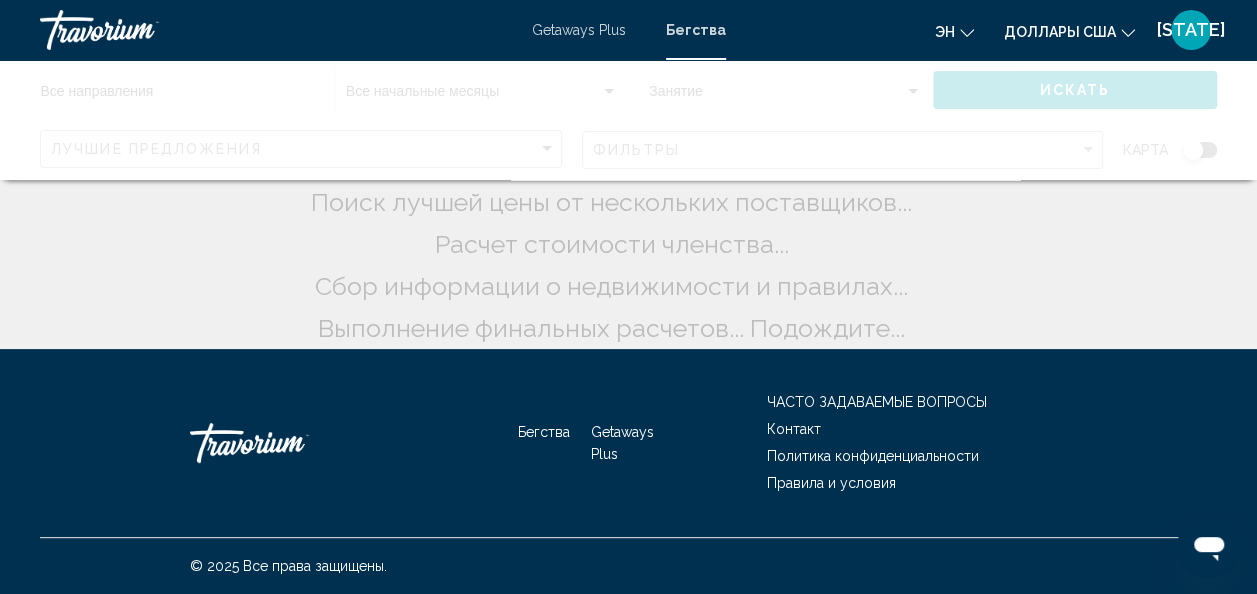 scroll, scrollTop: 0, scrollLeft: 0, axis: both 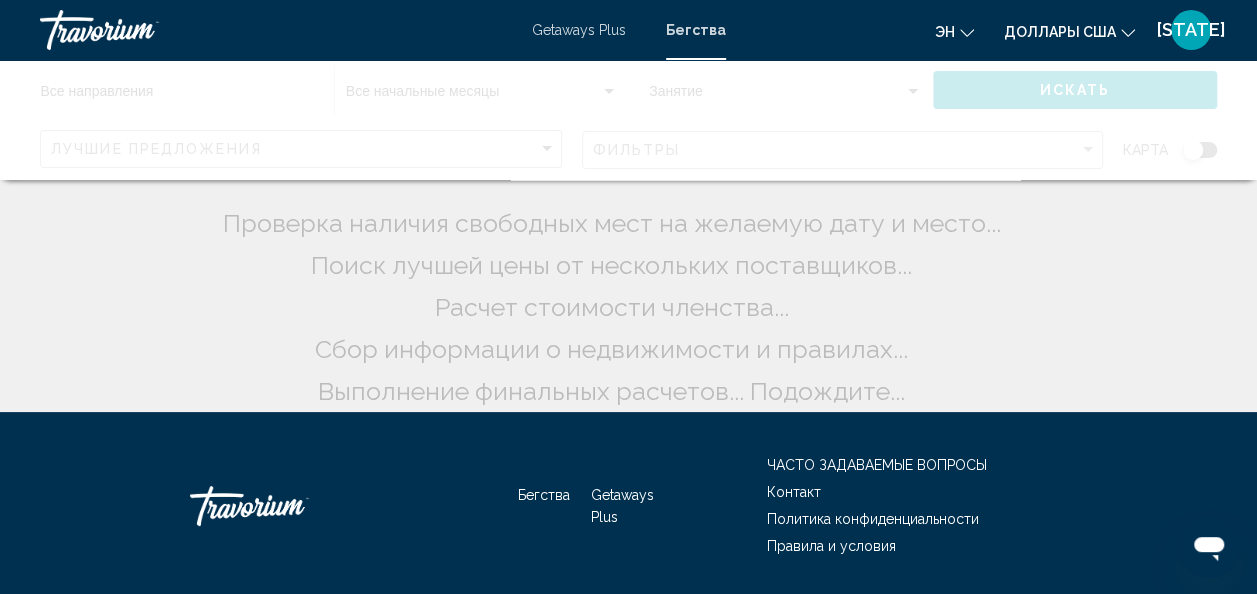 click at bounding box center (628, 120) 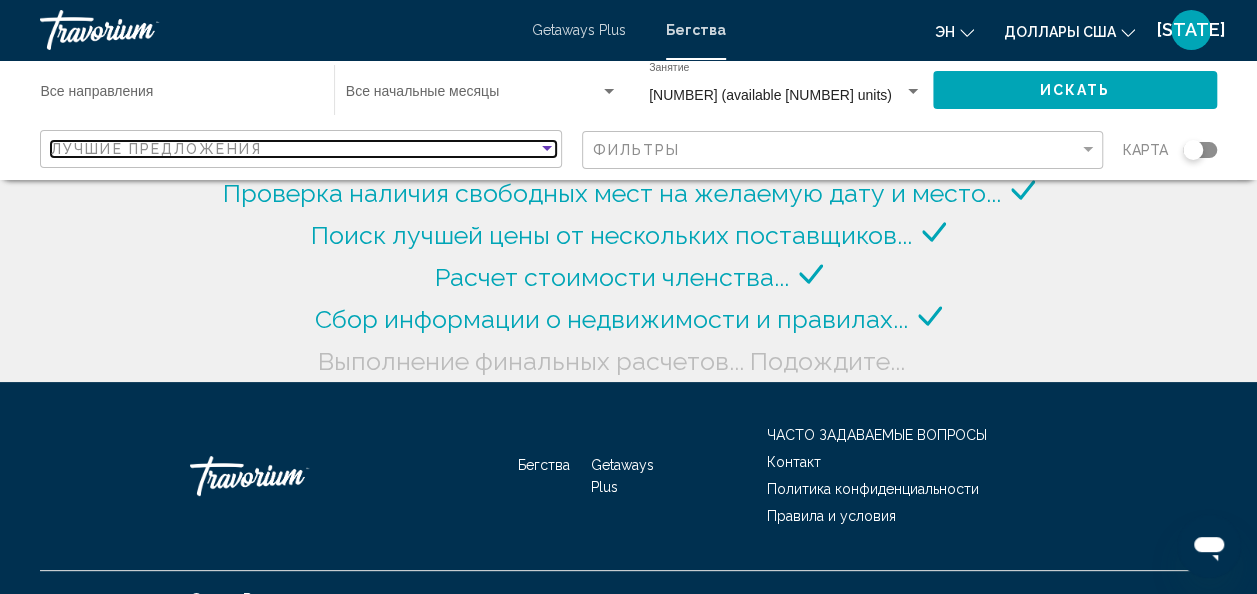 click at bounding box center (547, 149) 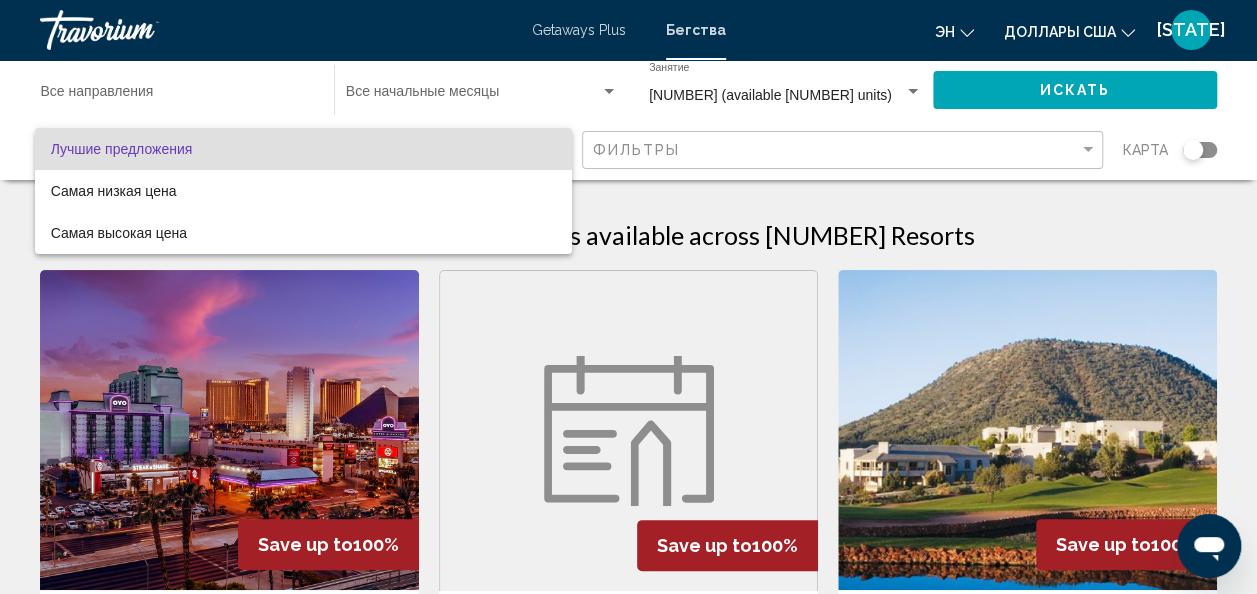 click at bounding box center (628, 297) 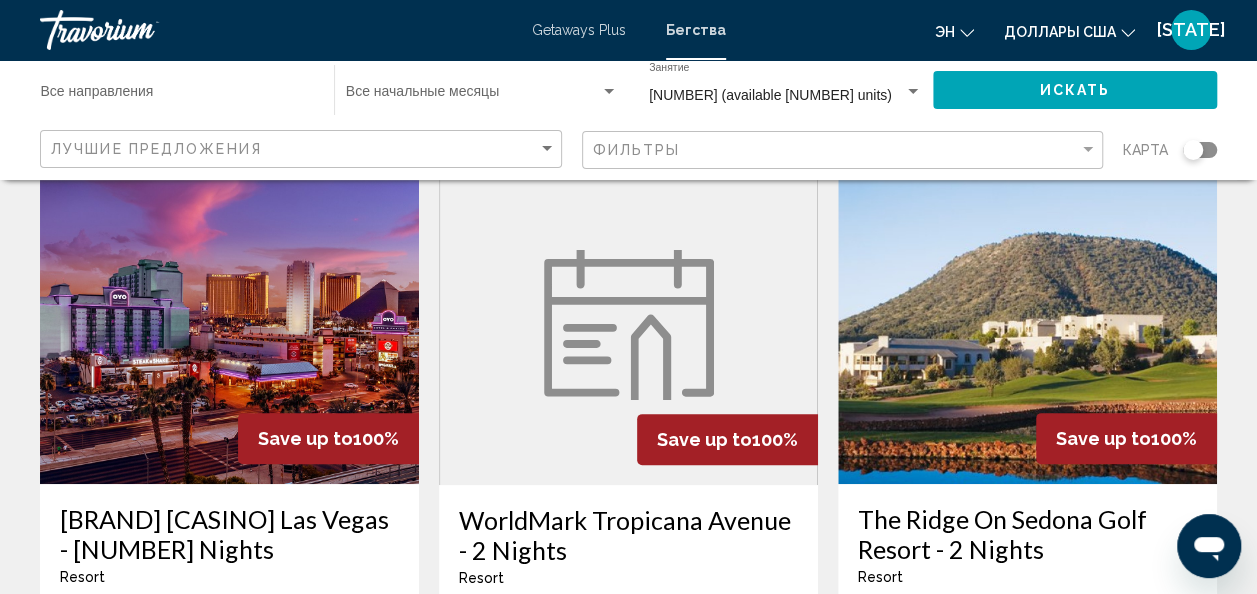 scroll, scrollTop: 0, scrollLeft: 0, axis: both 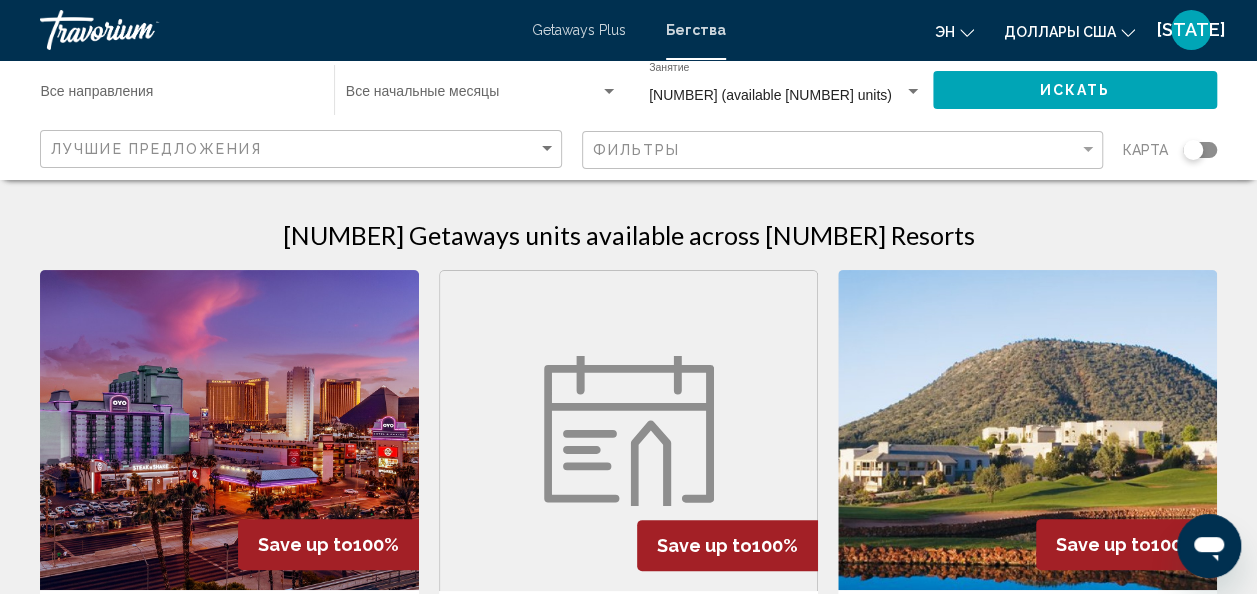 click at bounding box center (473, 96) 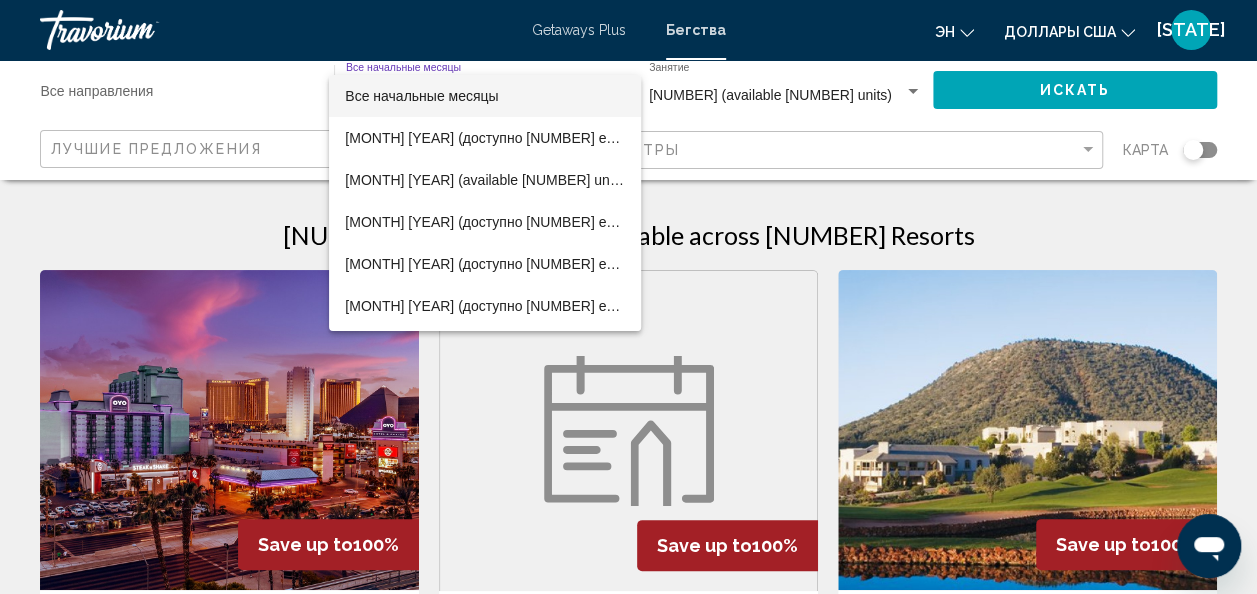 click at bounding box center [628, 297] 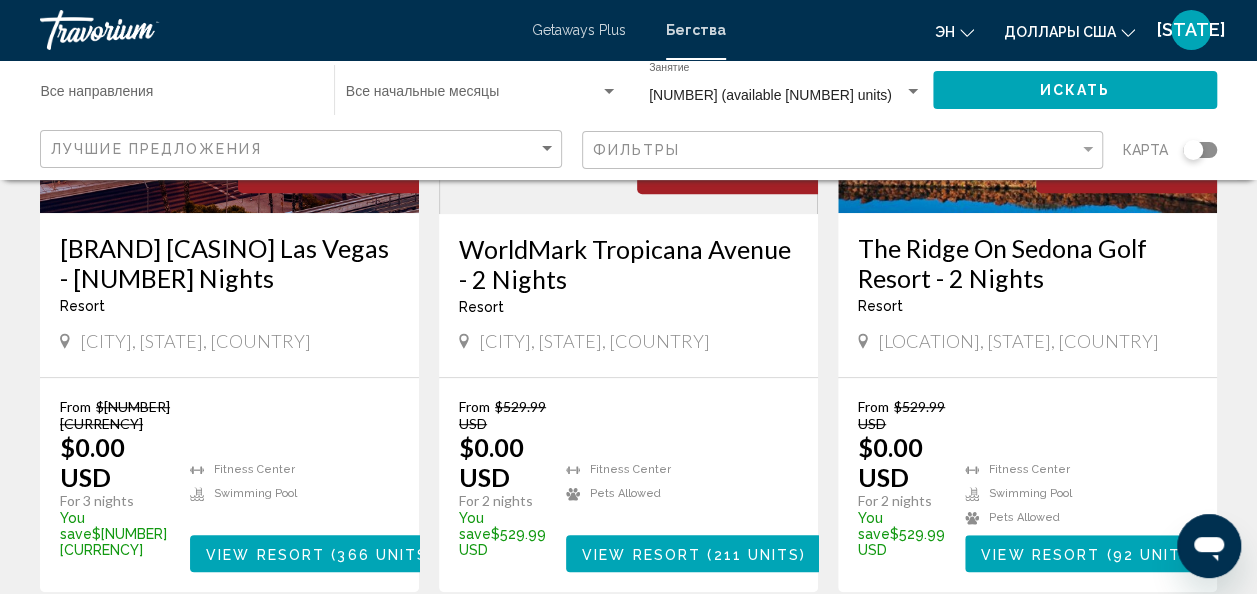 scroll, scrollTop: 378, scrollLeft: 0, axis: vertical 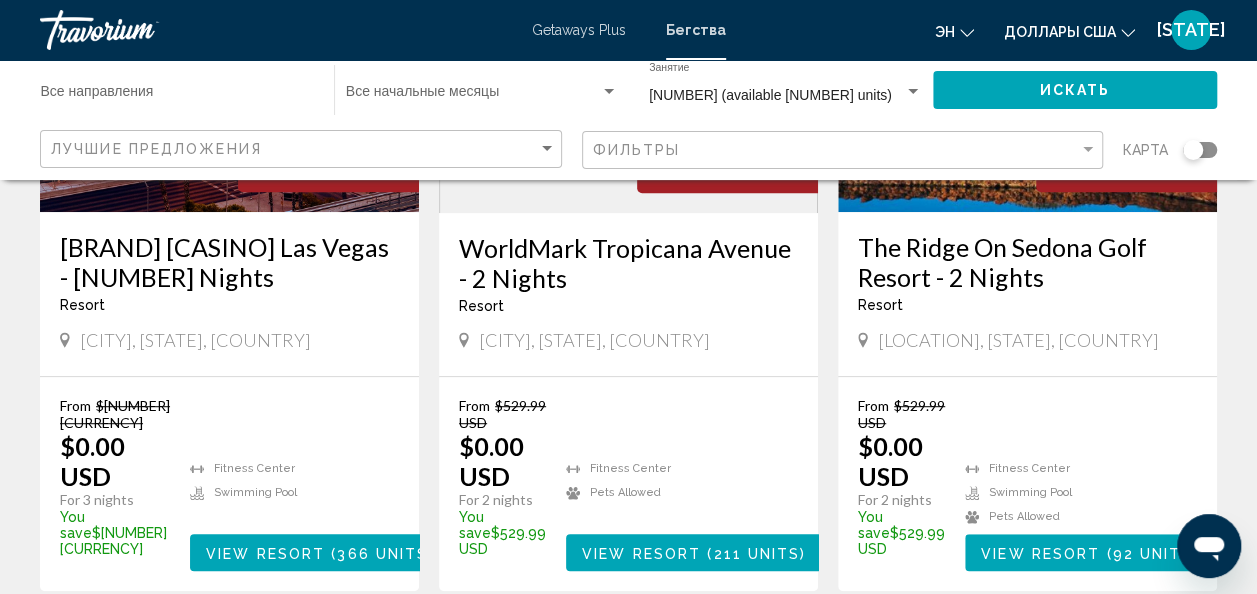 click at bounding box center (140, 30) 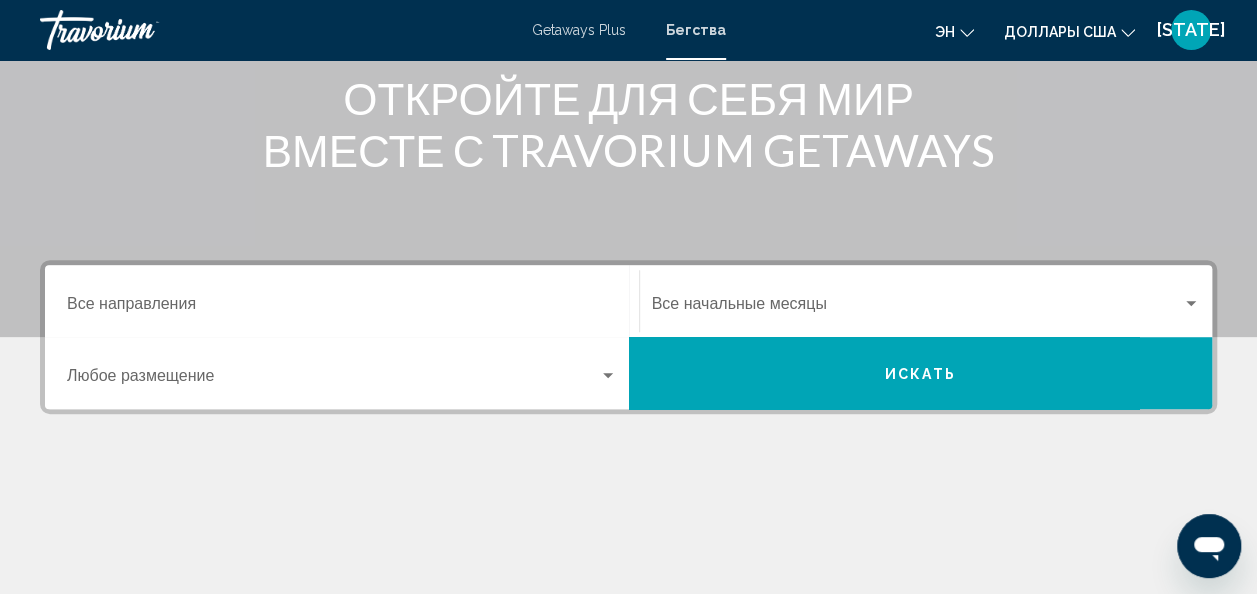 scroll, scrollTop: 280, scrollLeft: 0, axis: vertical 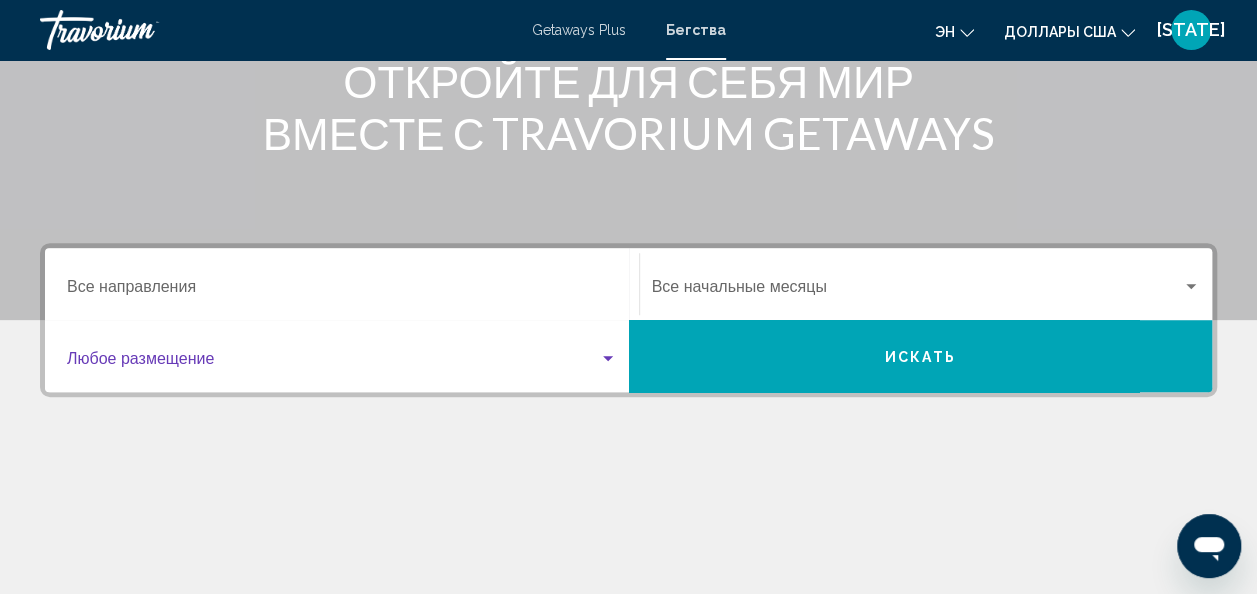 click at bounding box center [608, 358] 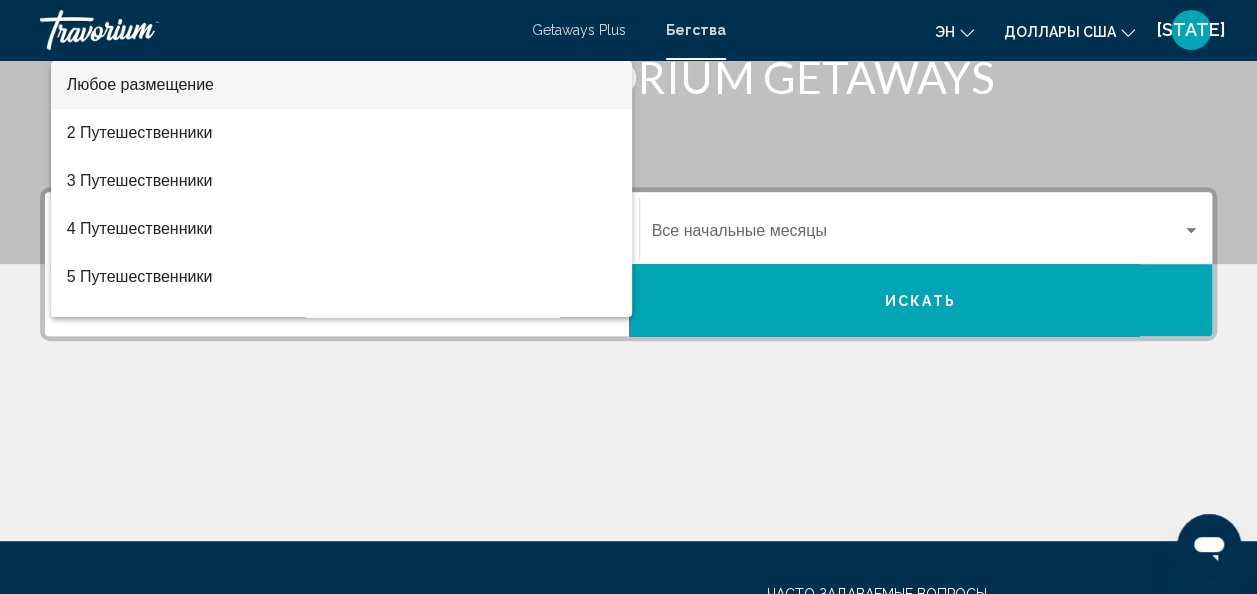 scroll, scrollTop: 332, scrollLeft: 0, axis: vertical 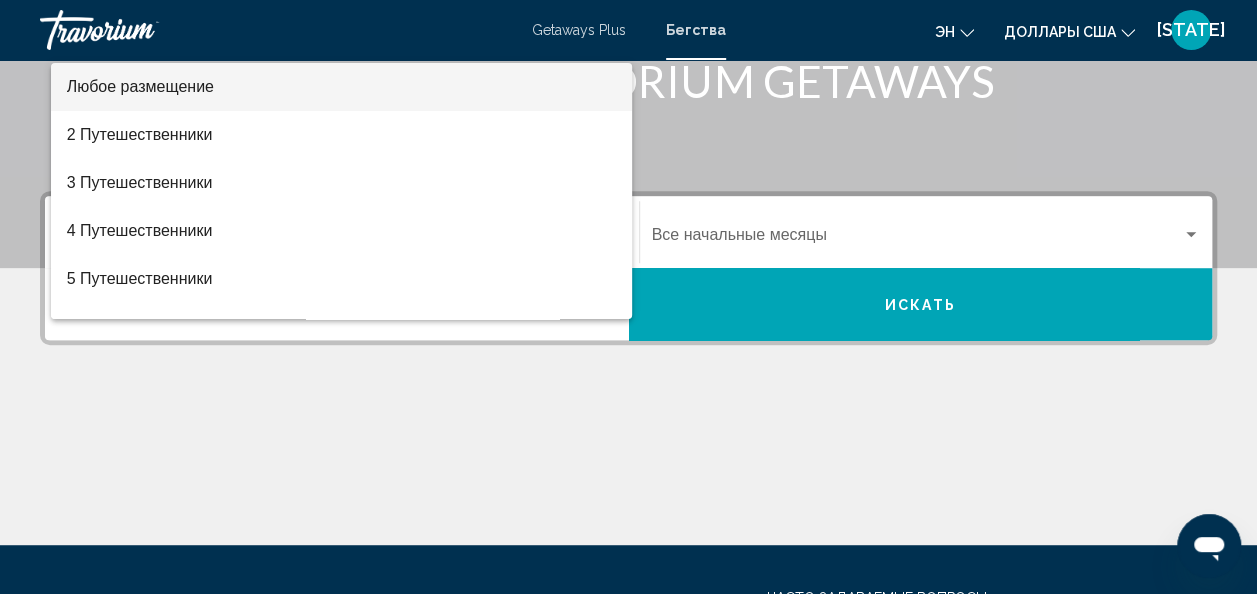 click at bounding box center (628, 297) 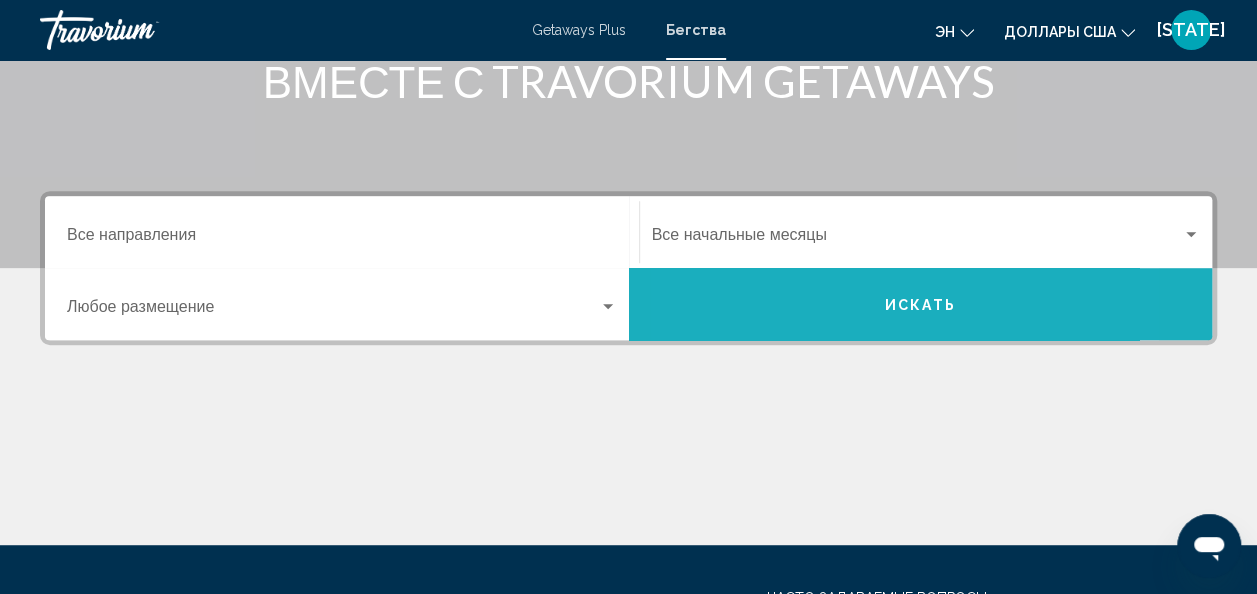 click on "Искать" at bounding box center [921, 304] 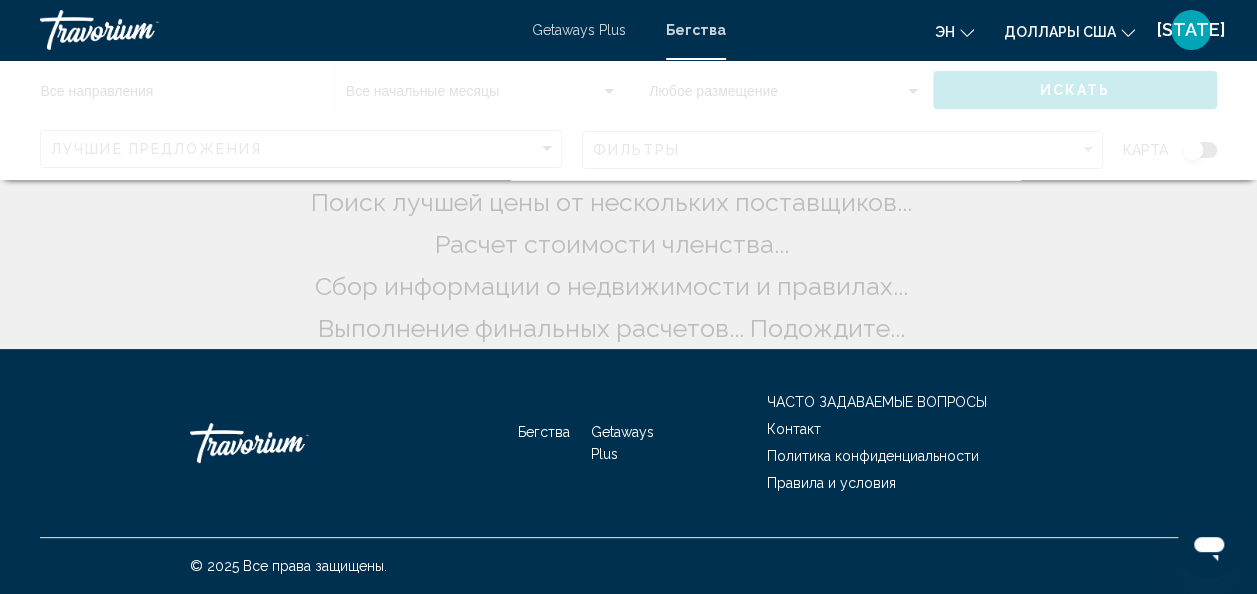 scroll, scrollTop: 0, scrollLeft: 0, axis: both 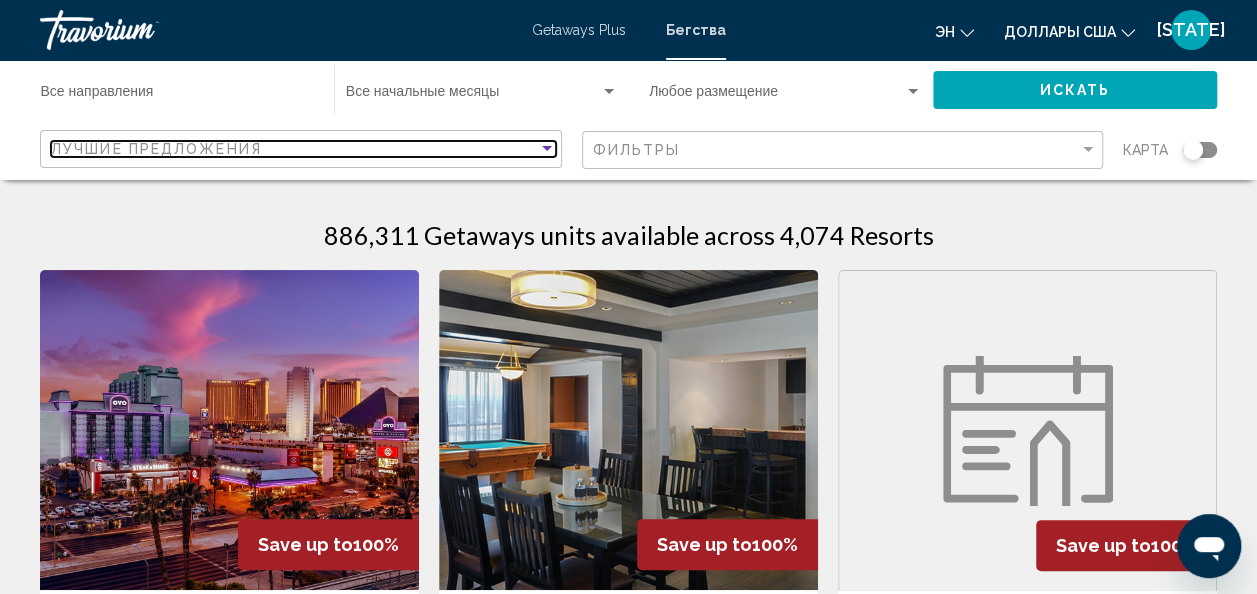 click at bounding box center [547, 148] 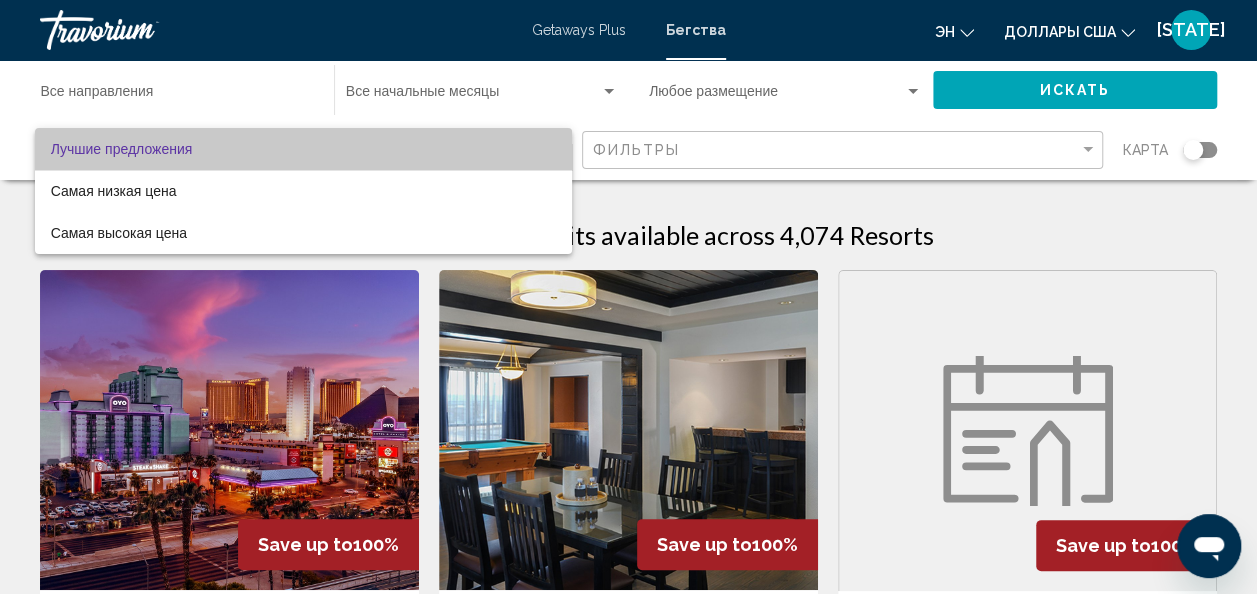 click on "Лучшие предложения" at bounding box center (303, 149) 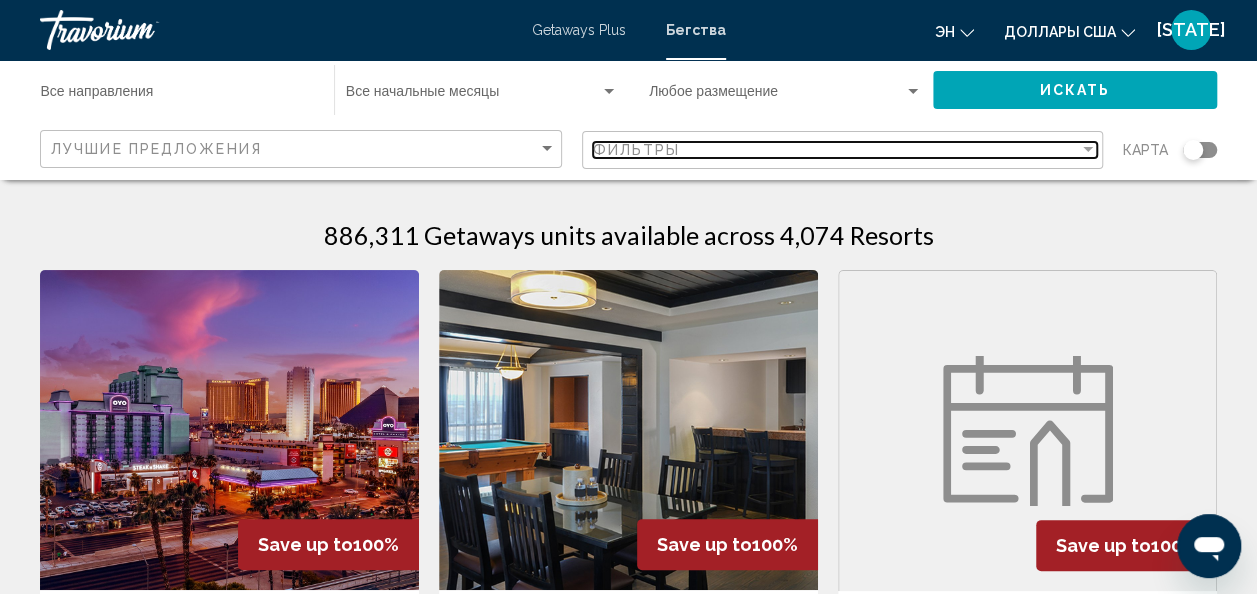 click at bounding box center (1088, 149) 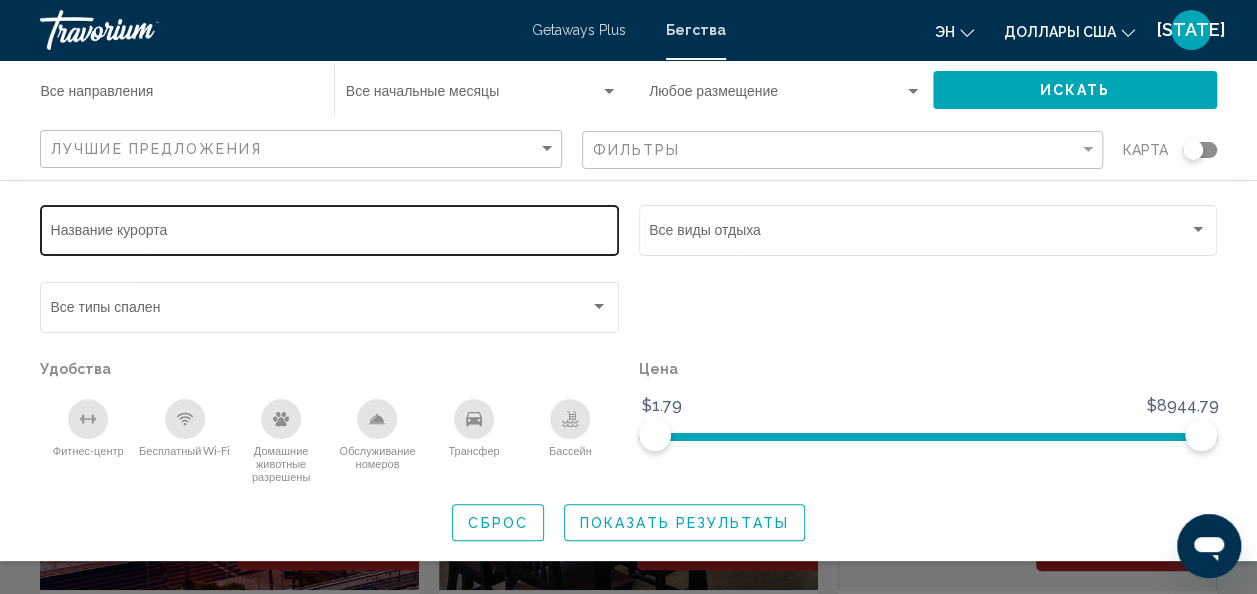 click on "Название курорта" at bounding box center [330, 228] 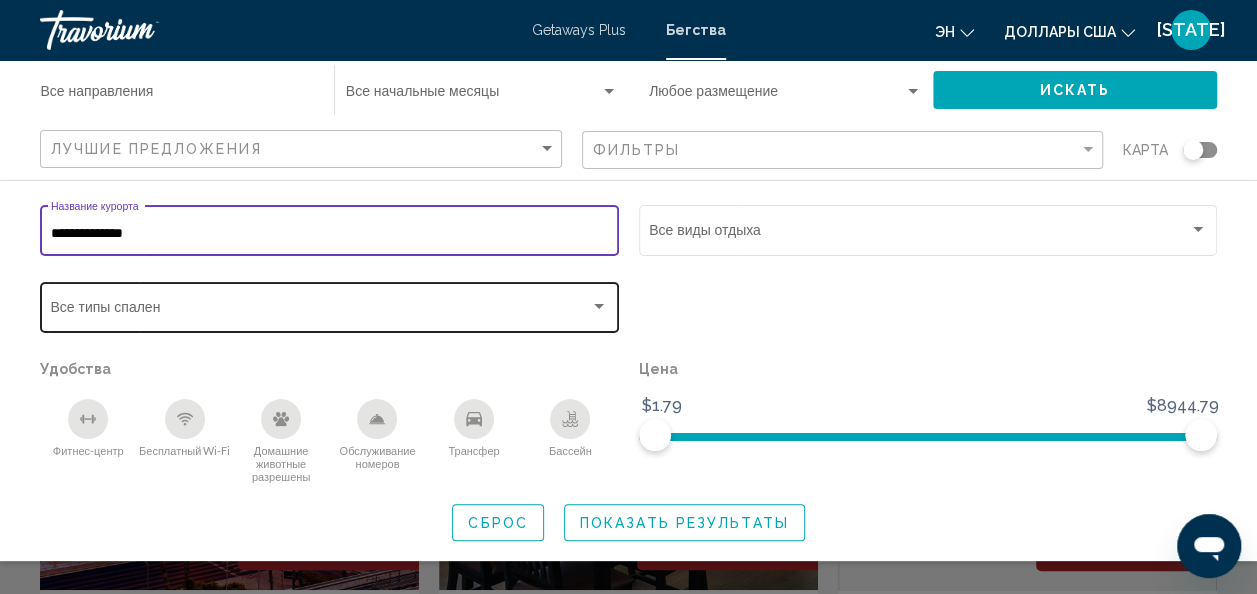 type on "**********" 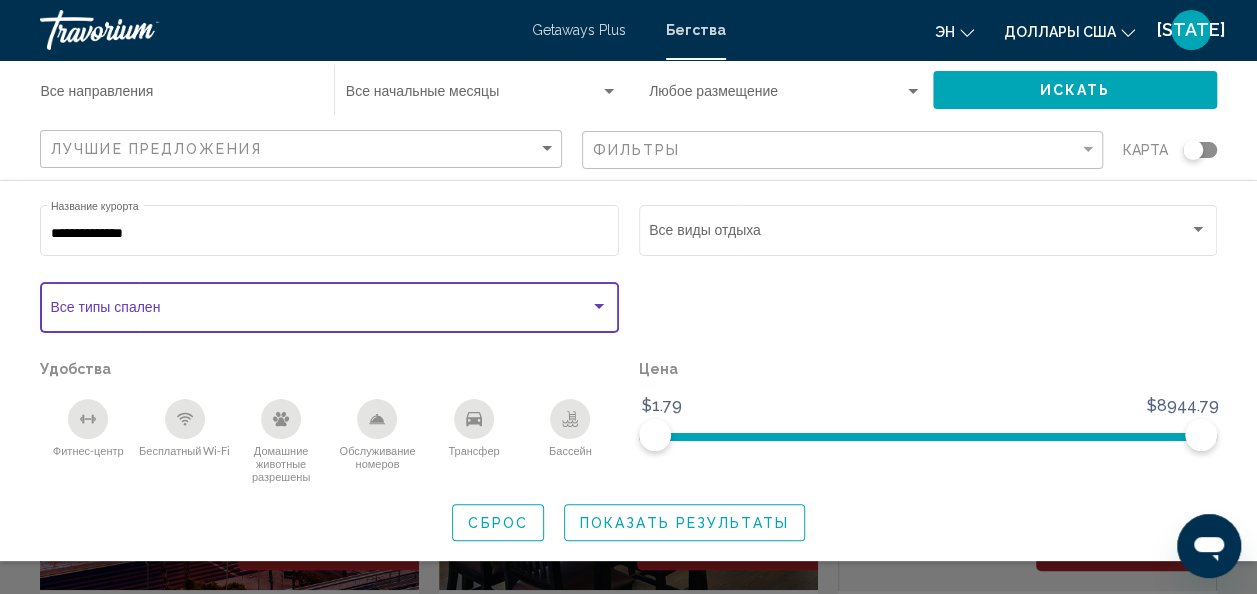 click at bounding box center [599, 307] 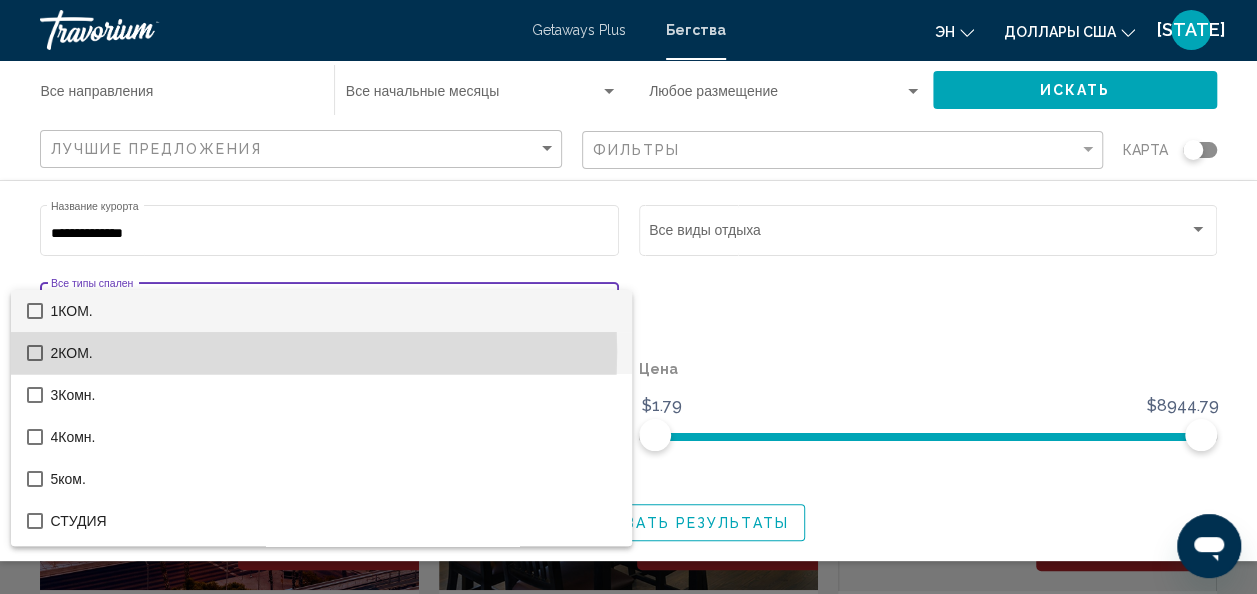 click at bounding box center (35, 353) 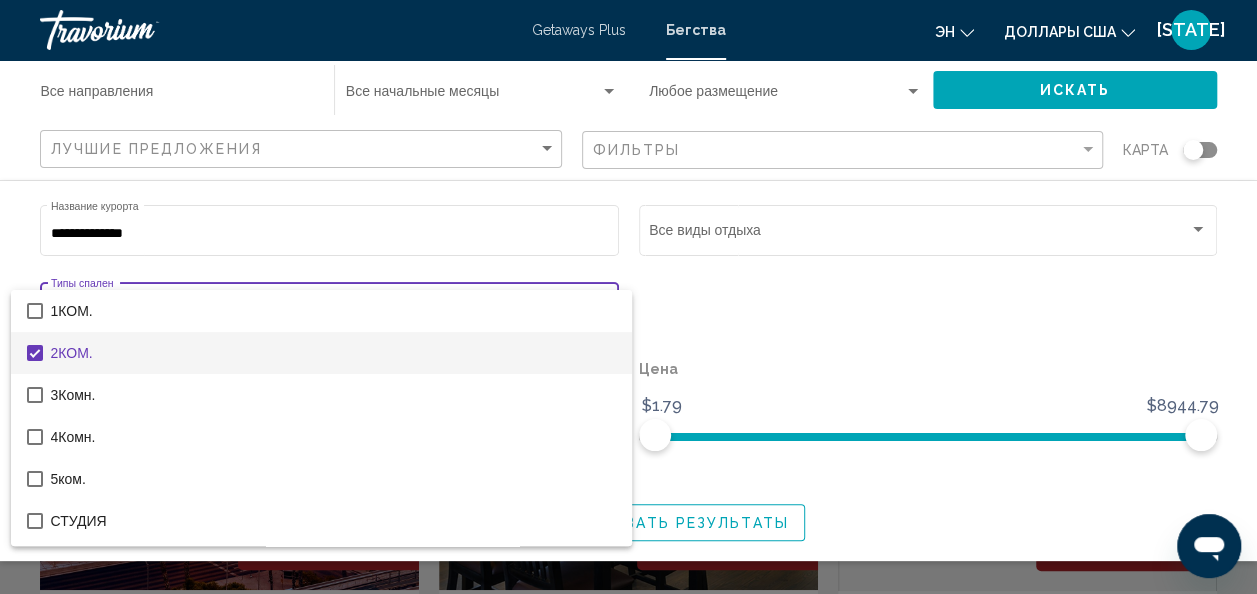 click at bounding box center [628, 297] 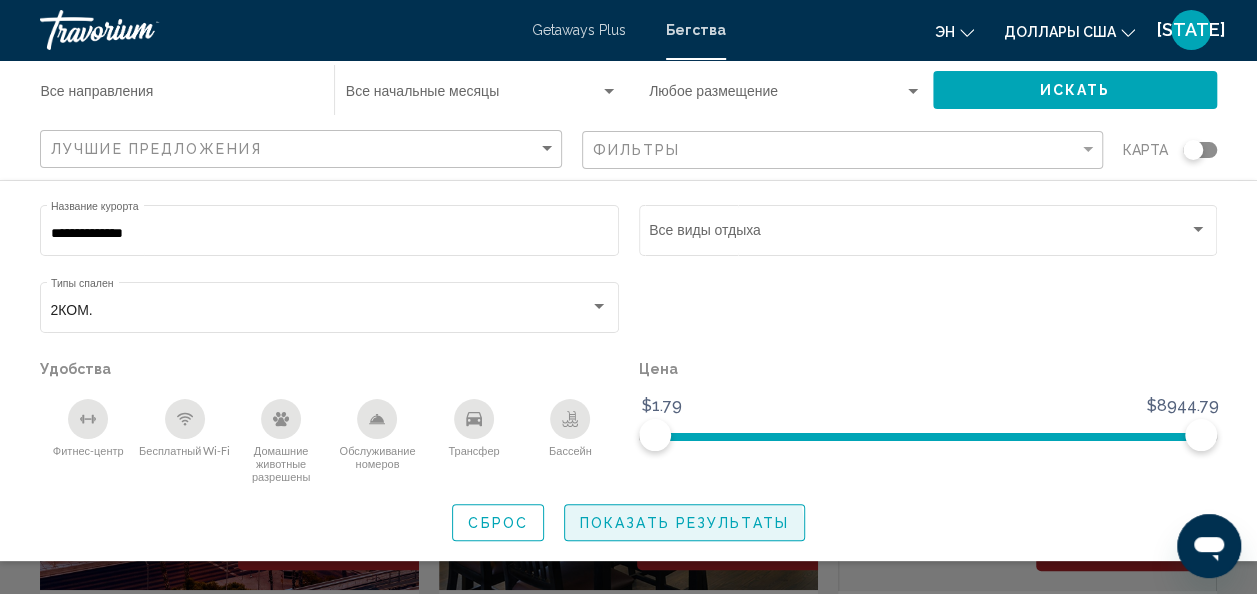 click on "Показать результаты" at bounding box center (684, 523) 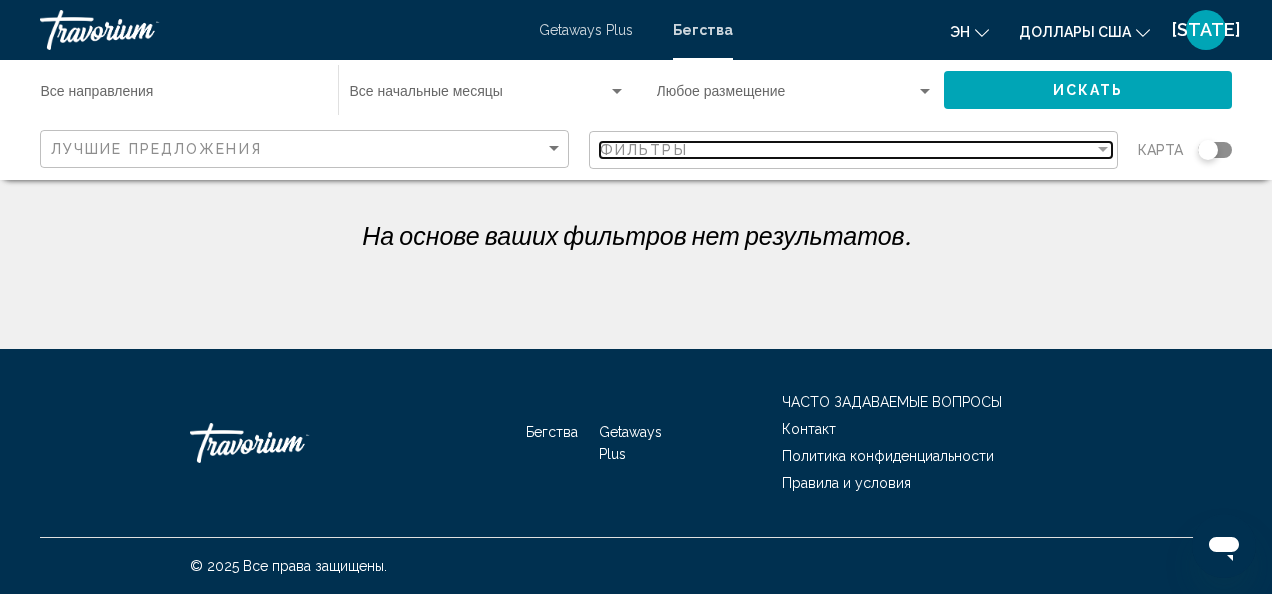 click at bounding box center [1103, 150] 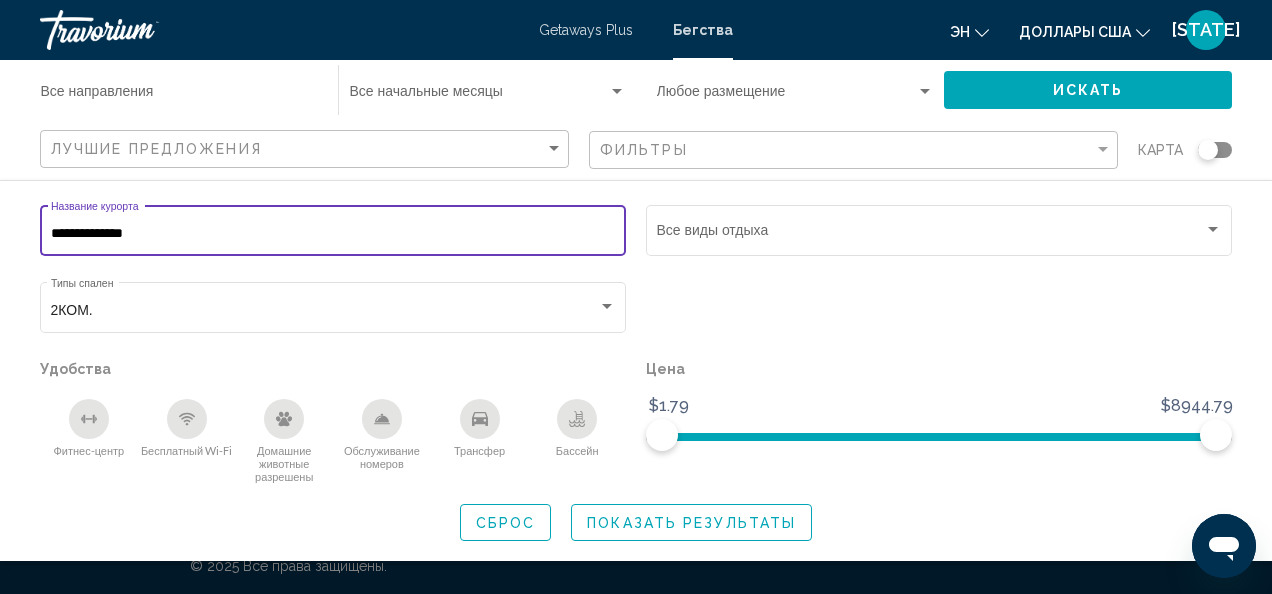 click on "**********" at bounding box center [333, 234] 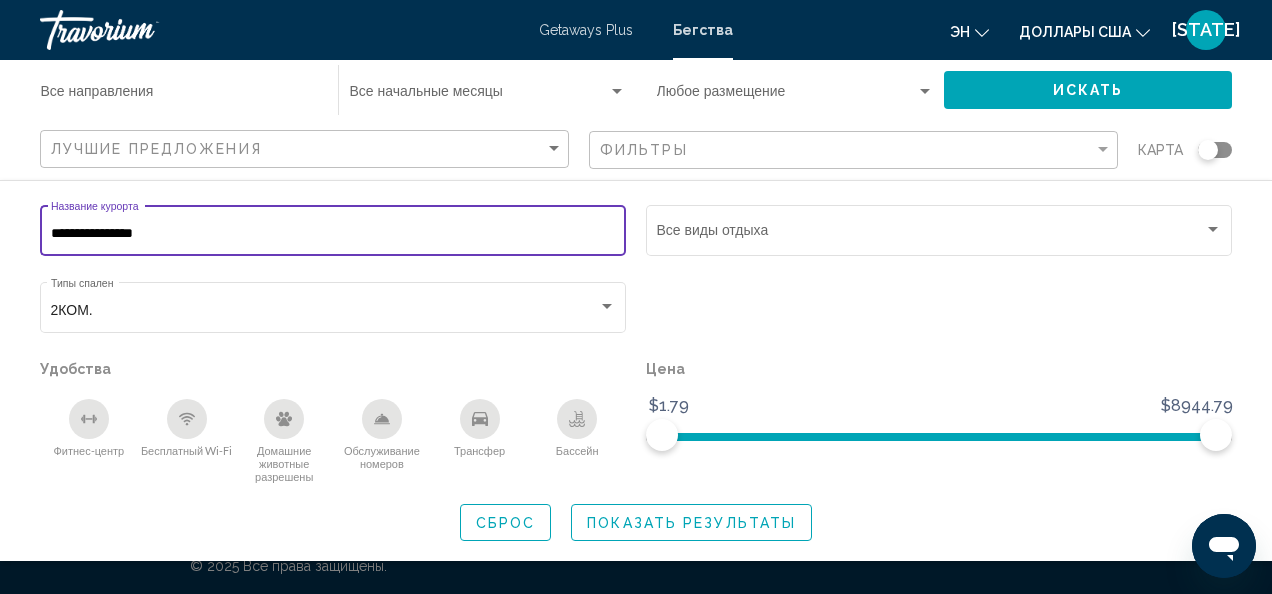 type on "**********" 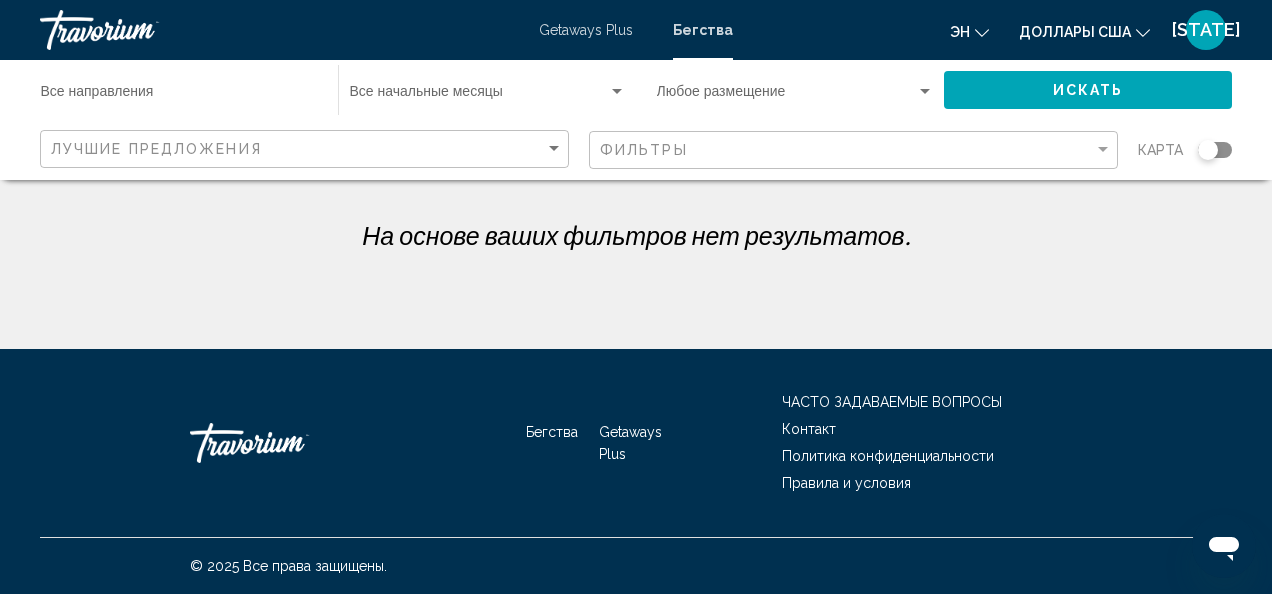 click at bounding box center [1215, 150] 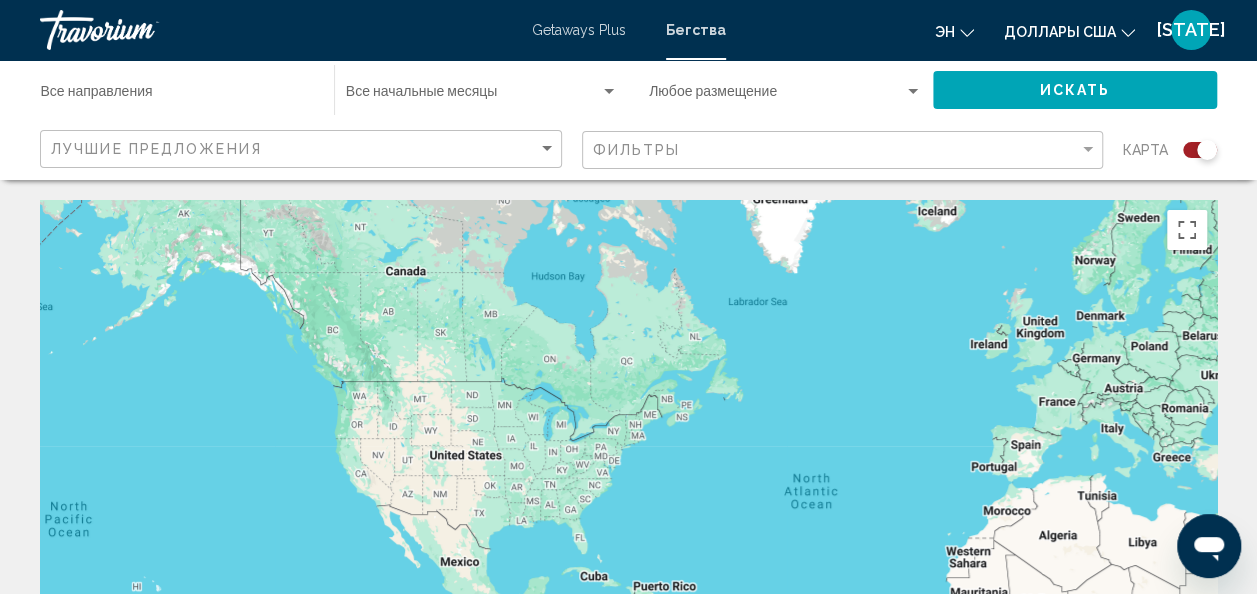 drag, startPoint x: 234, startPoint y: 353, endPoint x: 472, endPoint y: 364, distance: 238.25406 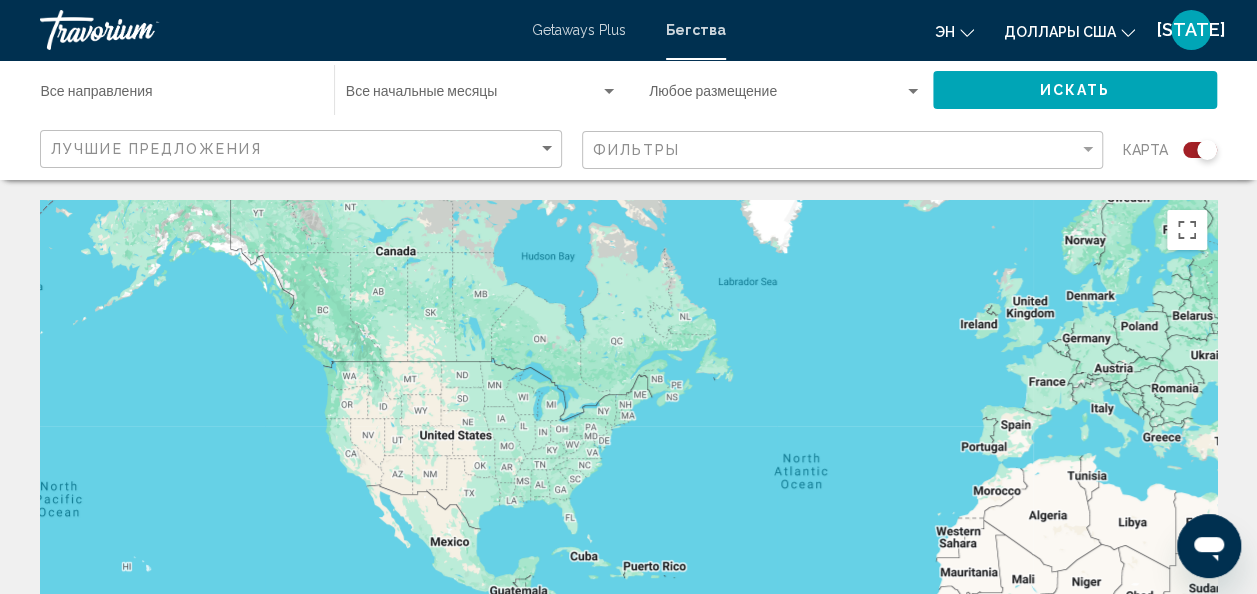 click on "Для навигации нажимайте клавиши со стрелками." at bounding box center [628, 500] 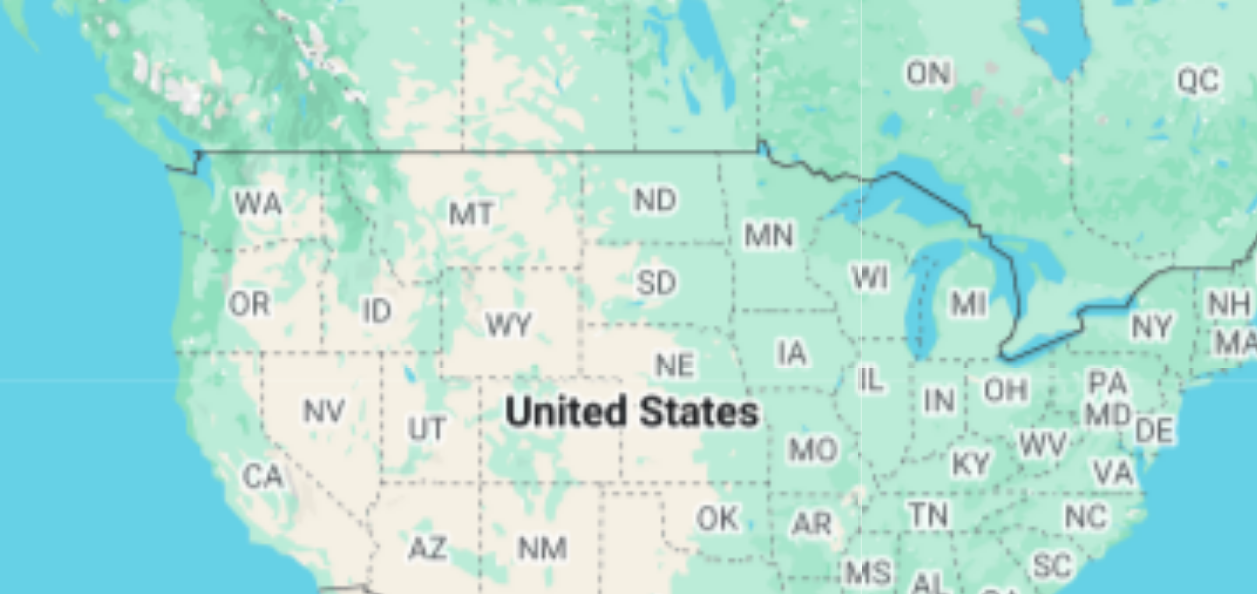 drag, startPoint x: 444, startPoint y: 404, endPoint x: 528, endPoint y: 383, distance: 86.58522 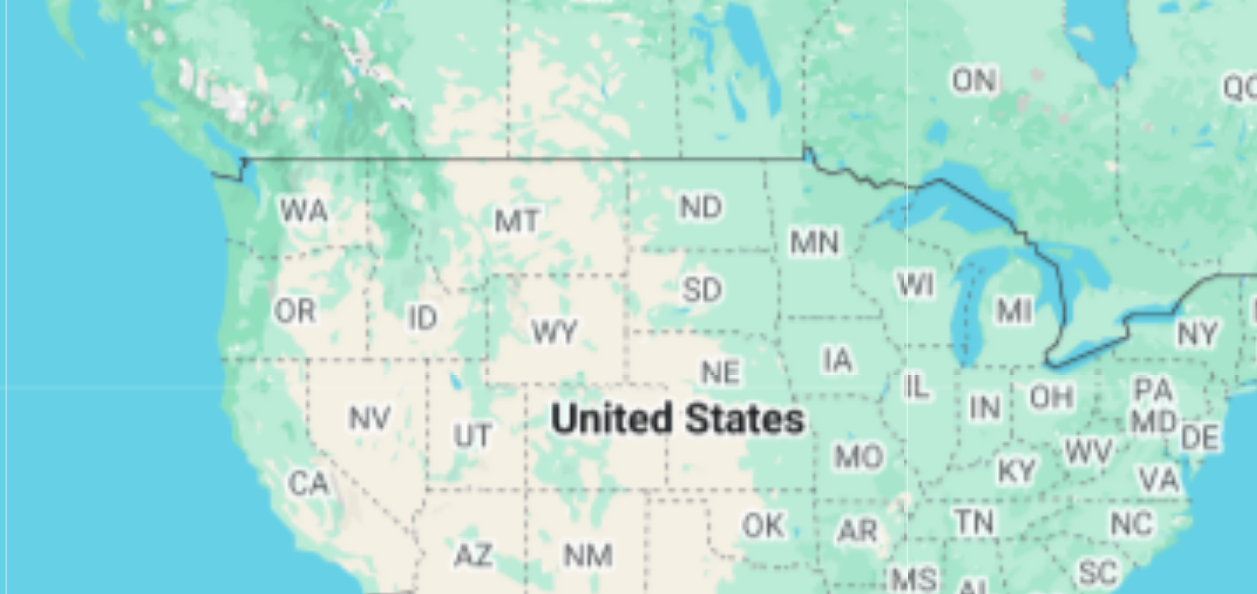 click on "Для навигации нажимайте клавиши со стрелками." at bounding box center [628, 500] 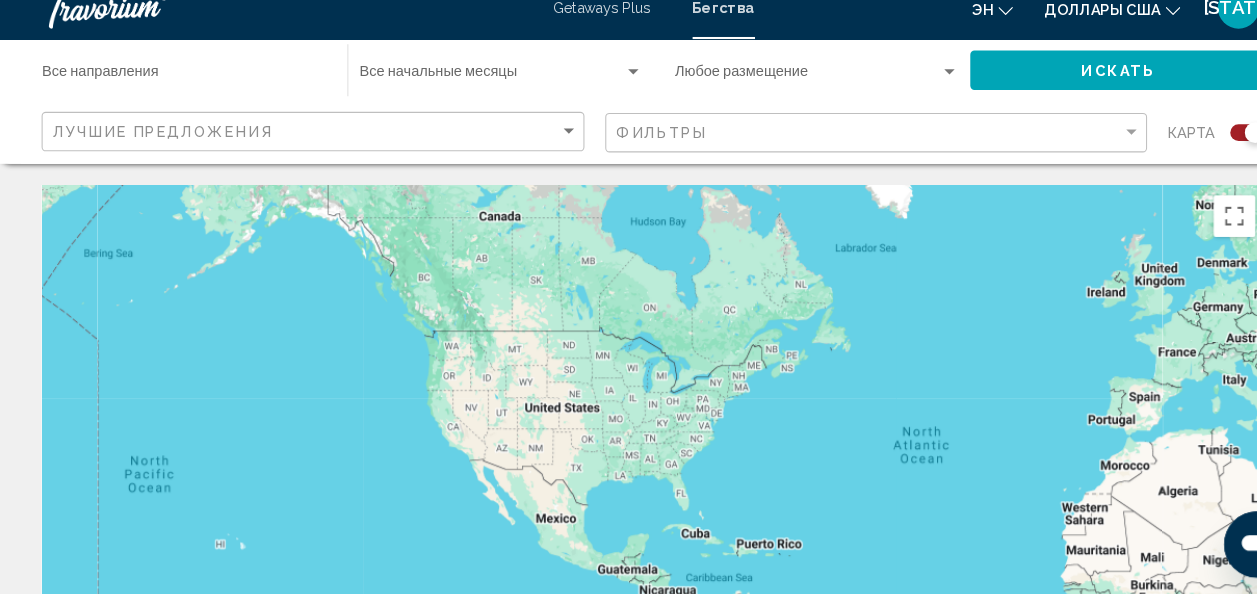 scroll, scrollTop: 0, scrollLeft: 0, axis: both 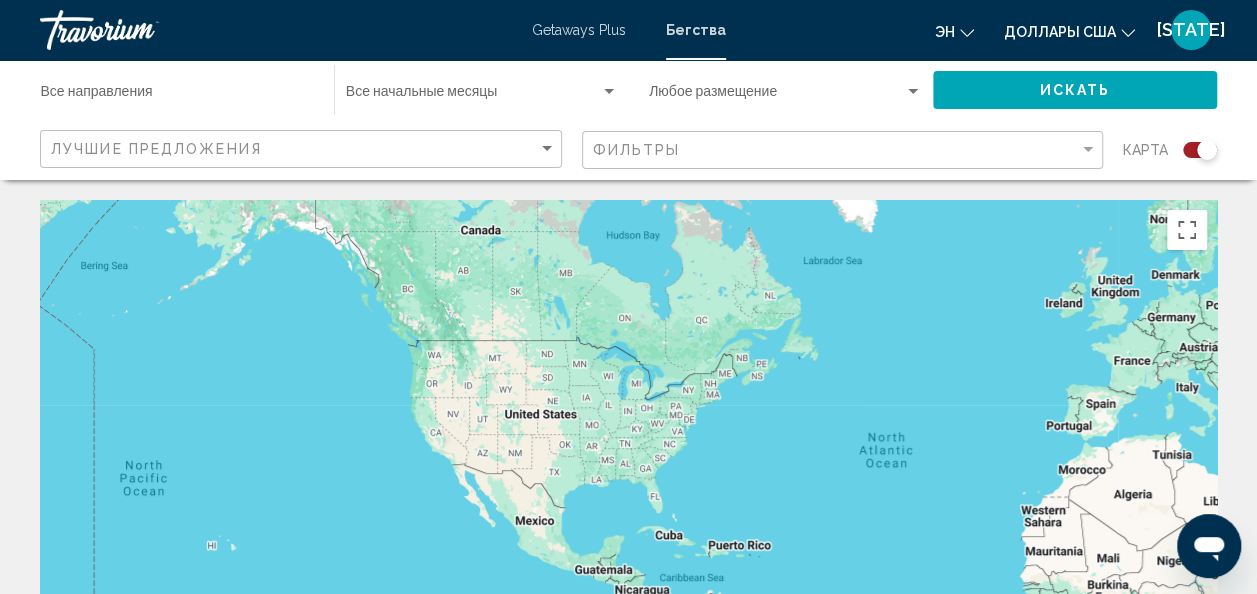 click on "Лучшие предложения" at bounding box center [303, 149] 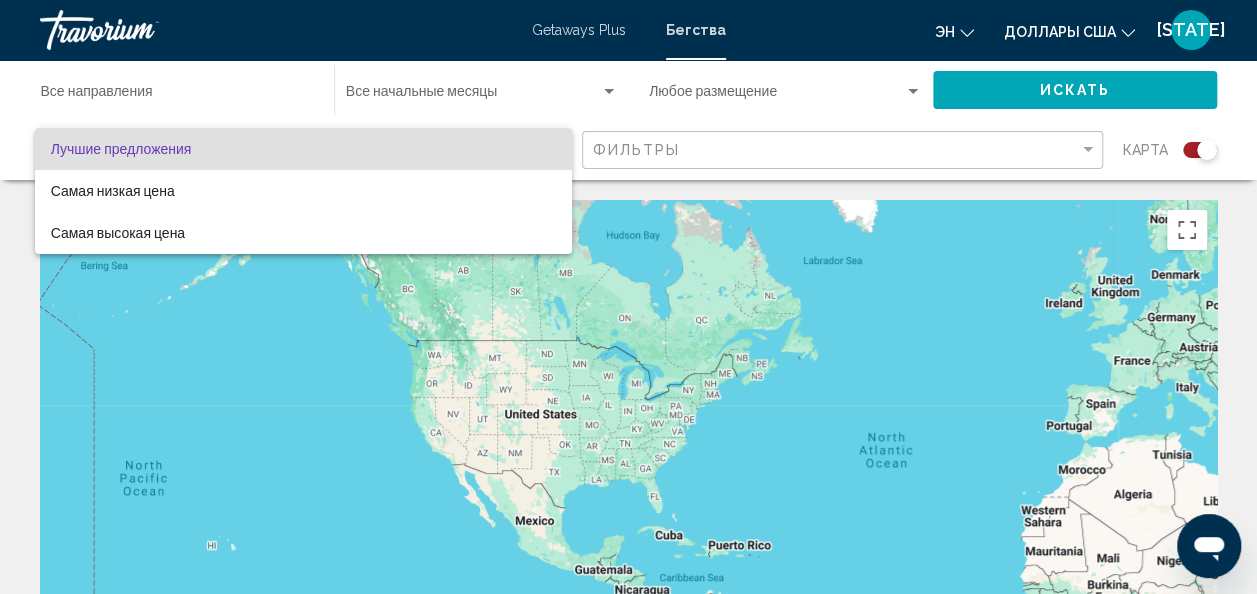 click at bounding box center [628, 297] 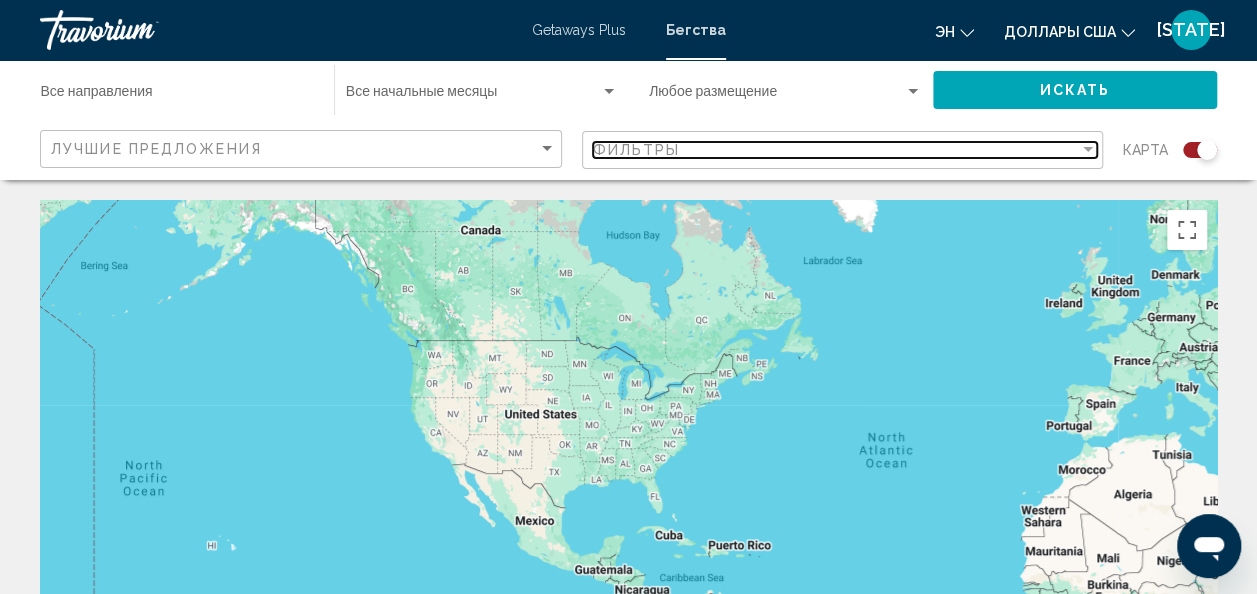 click on "Фильтры" at bounding box center [637, 150] 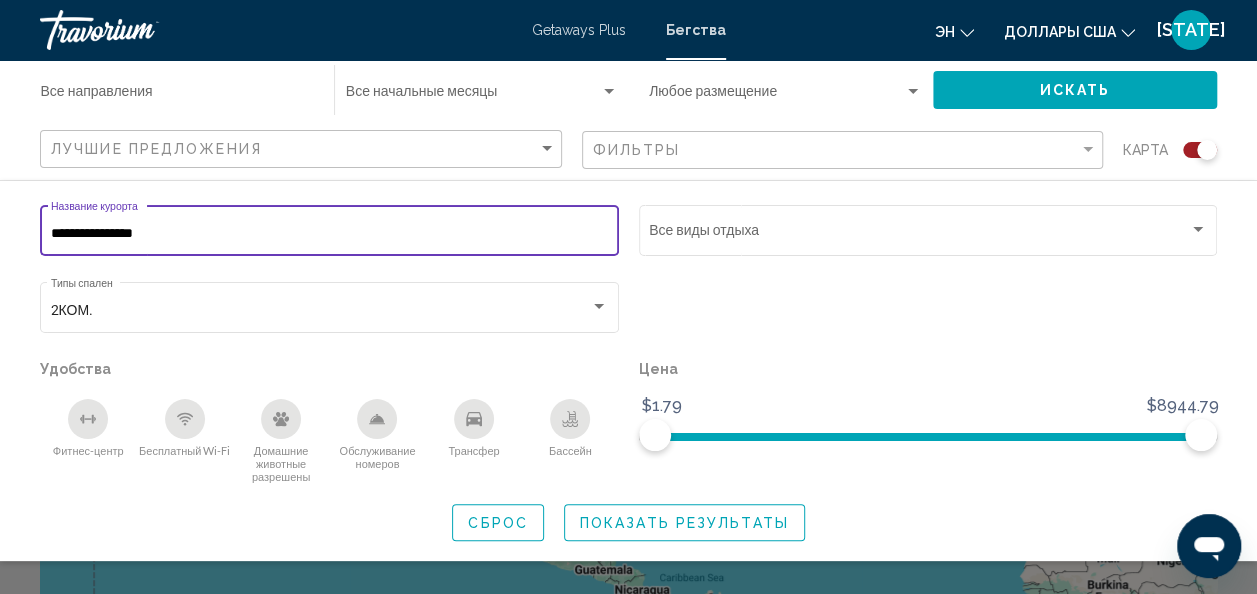 click on "**********" at bounding box center [330, 234] 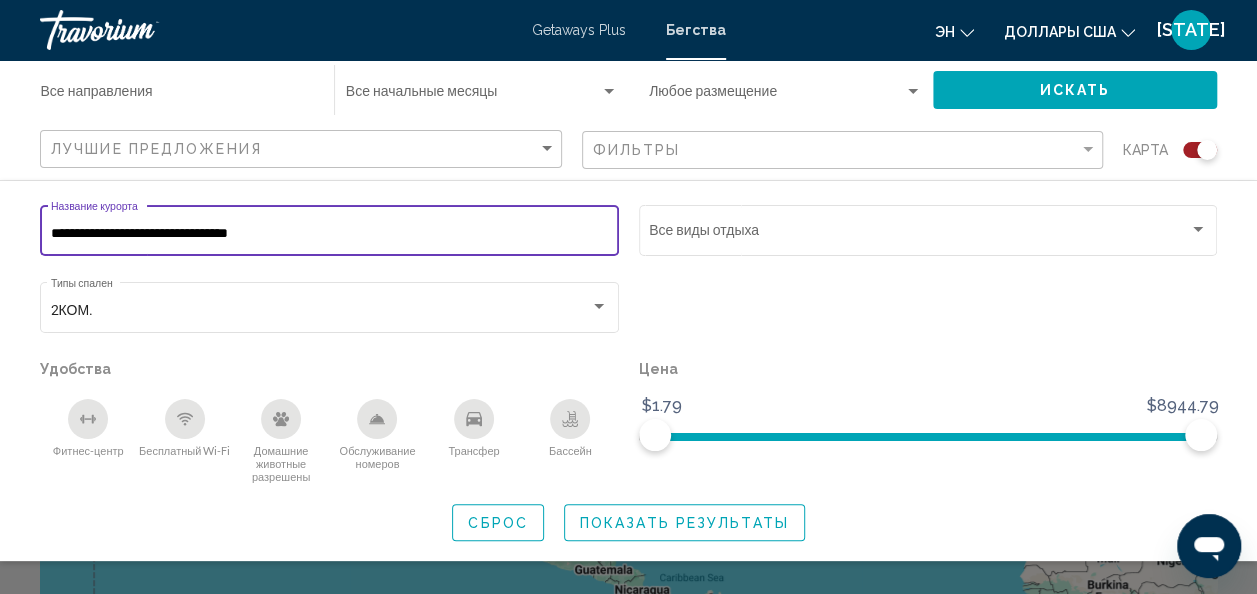 click on "**********" at bounding box center (330, 234) 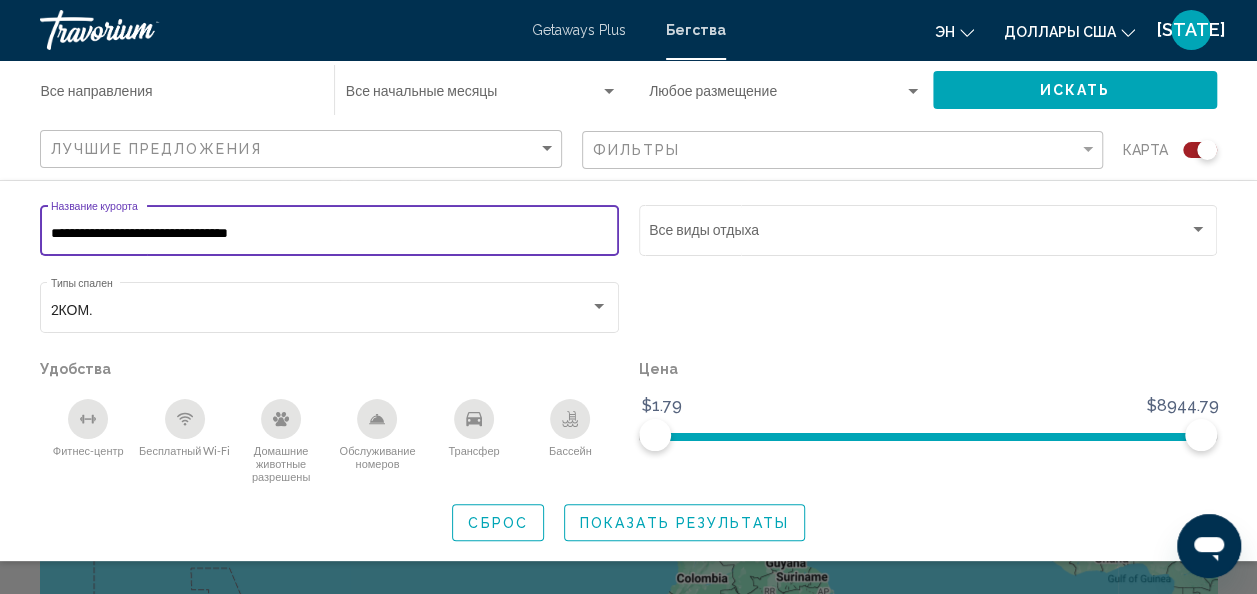 scroll, scrollTop: 62, scrollLeft: 0, axis: vertical 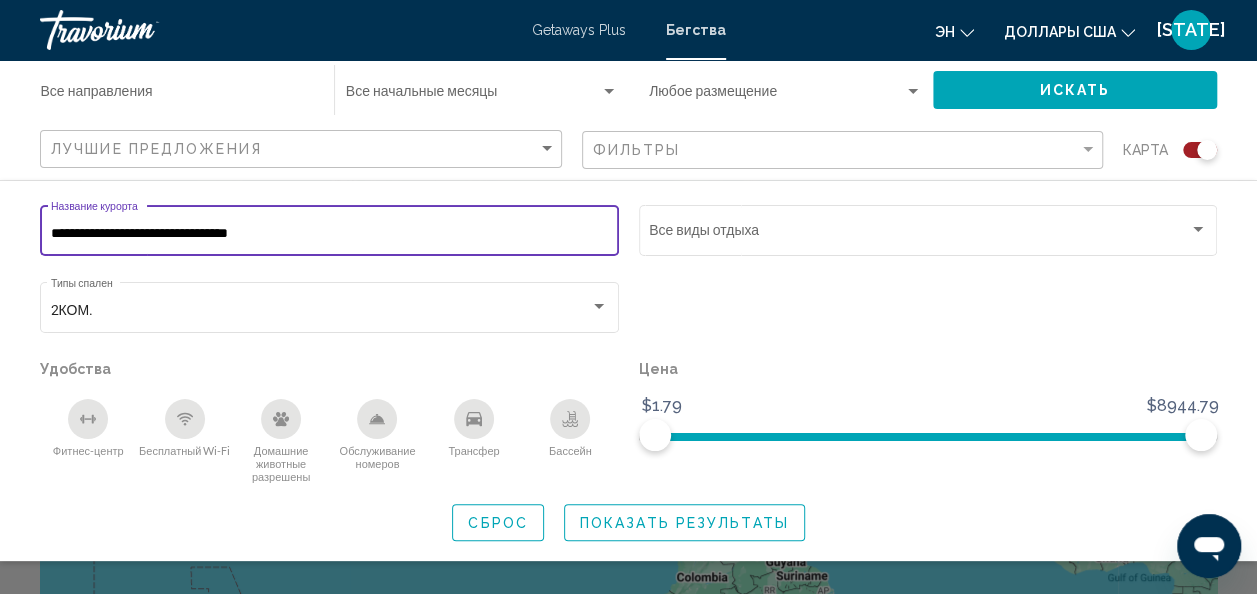 type on "**********" 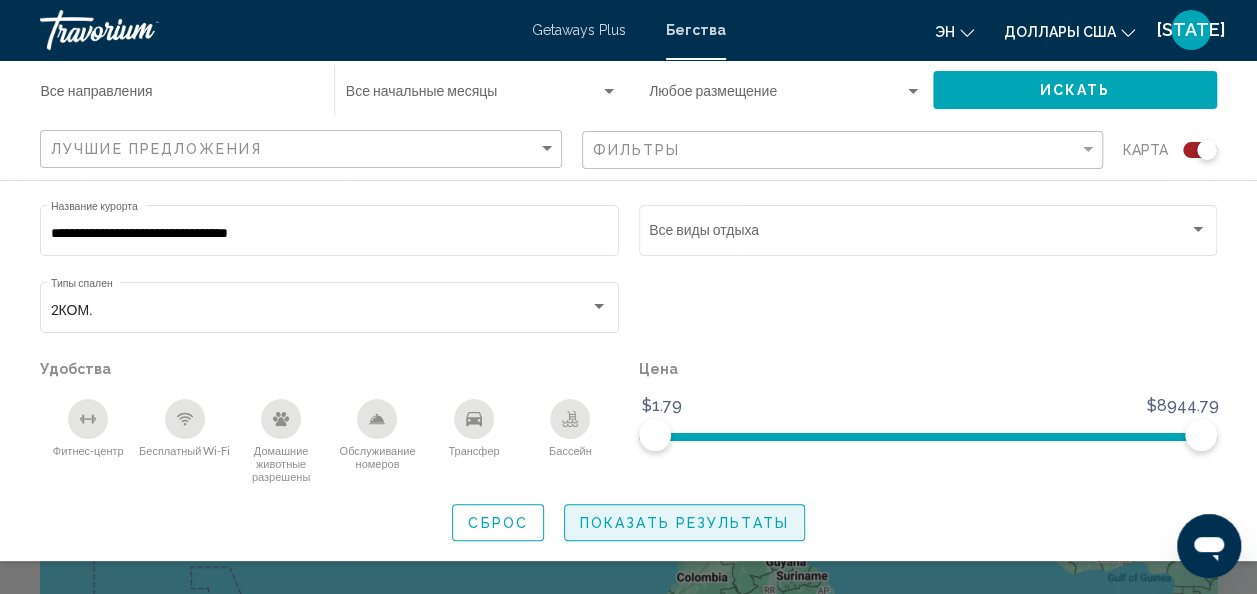 click on "Показать результаты" at bounding box center [684, 522] 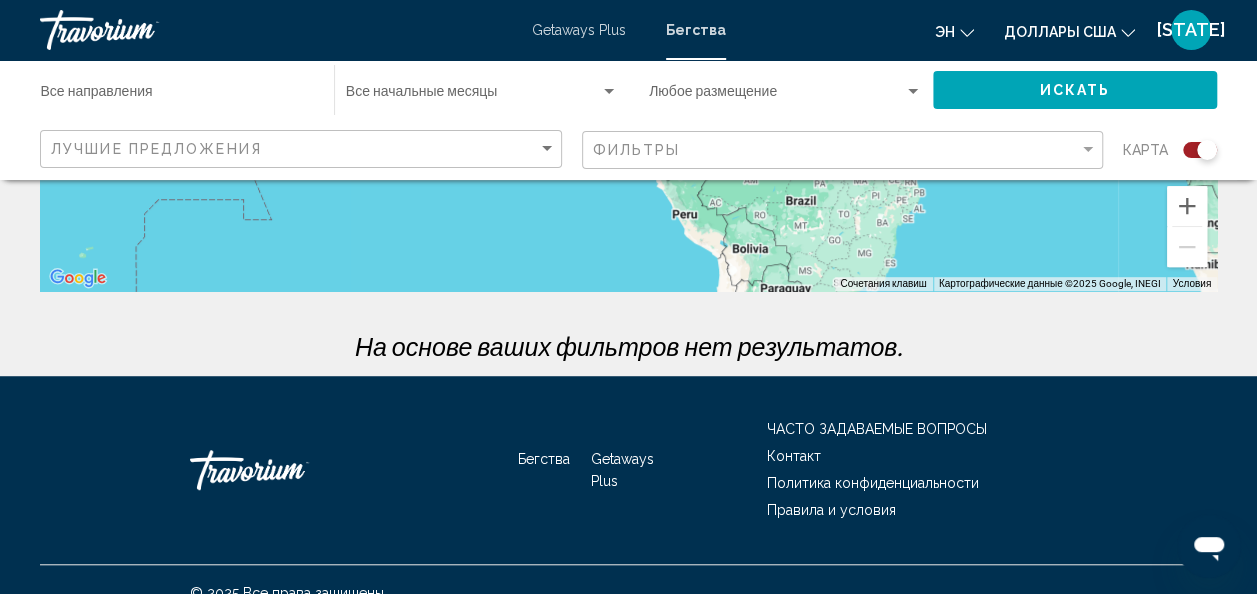 scroll, scrollTop: 536, scrollLeft: 0, axis: vertical 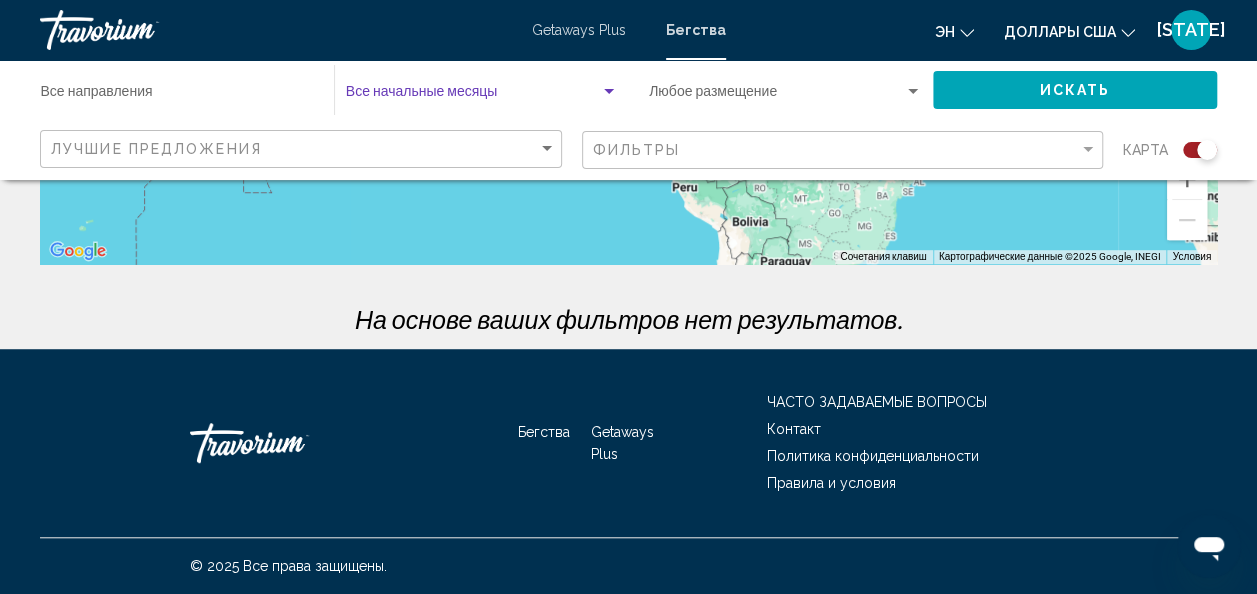 click at bounding box center (473, 96) 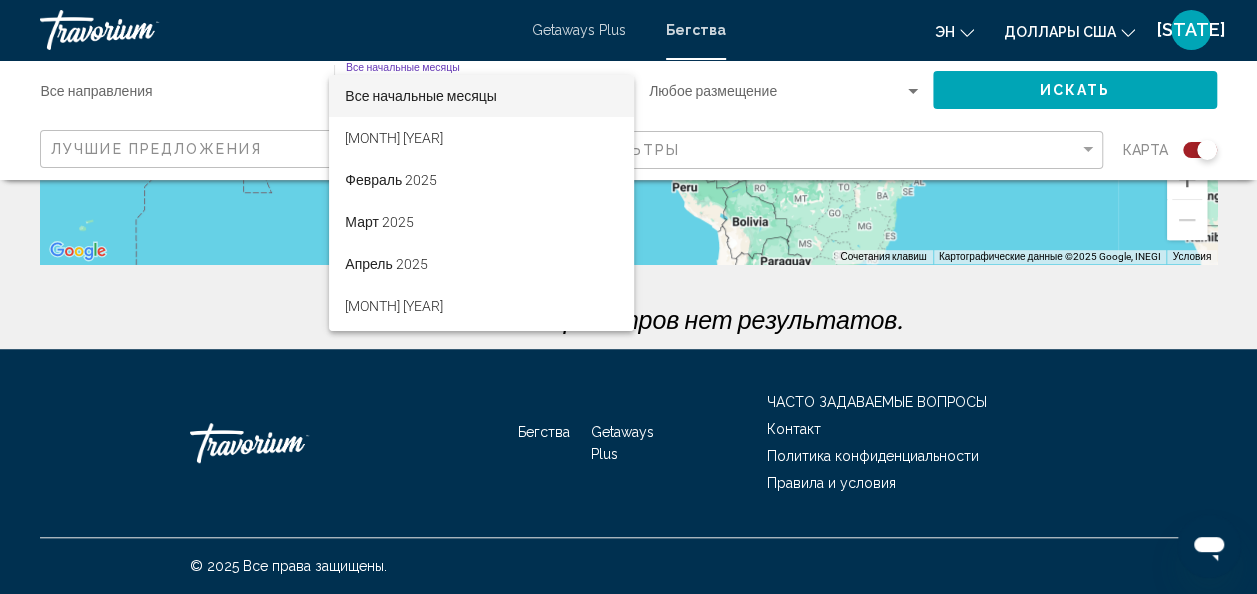 click at bounding box center [628, 297] 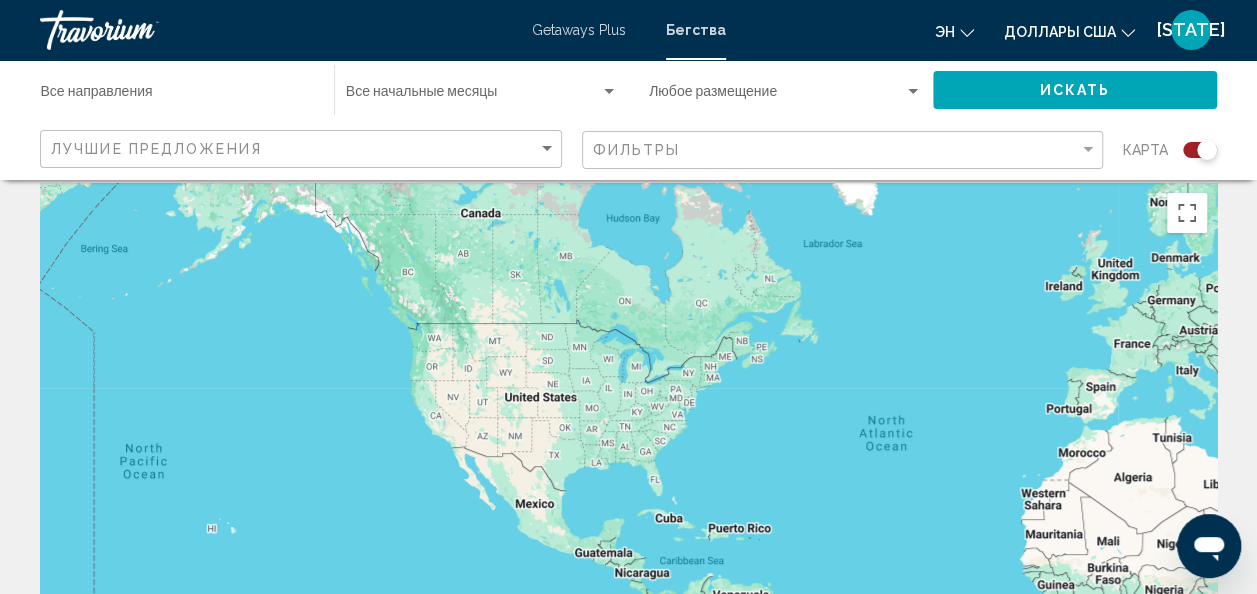 scroll, scrollTop: 0, scrollLeft: 0, axis: both 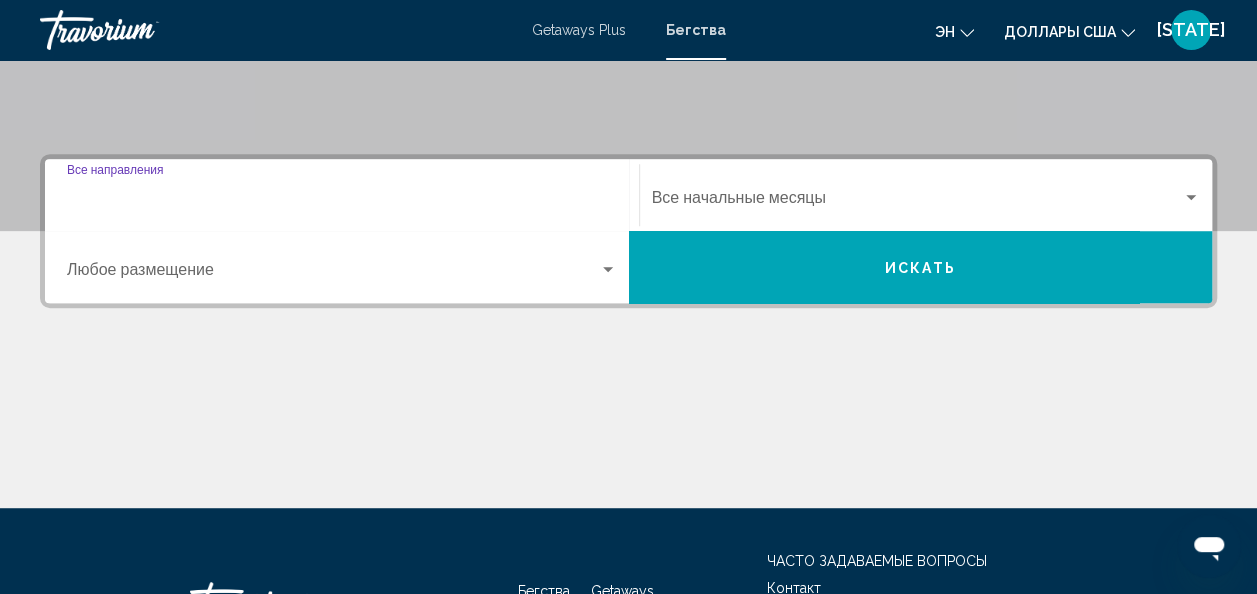 click on "Destination Все направления" at bounding box center [342, 202] 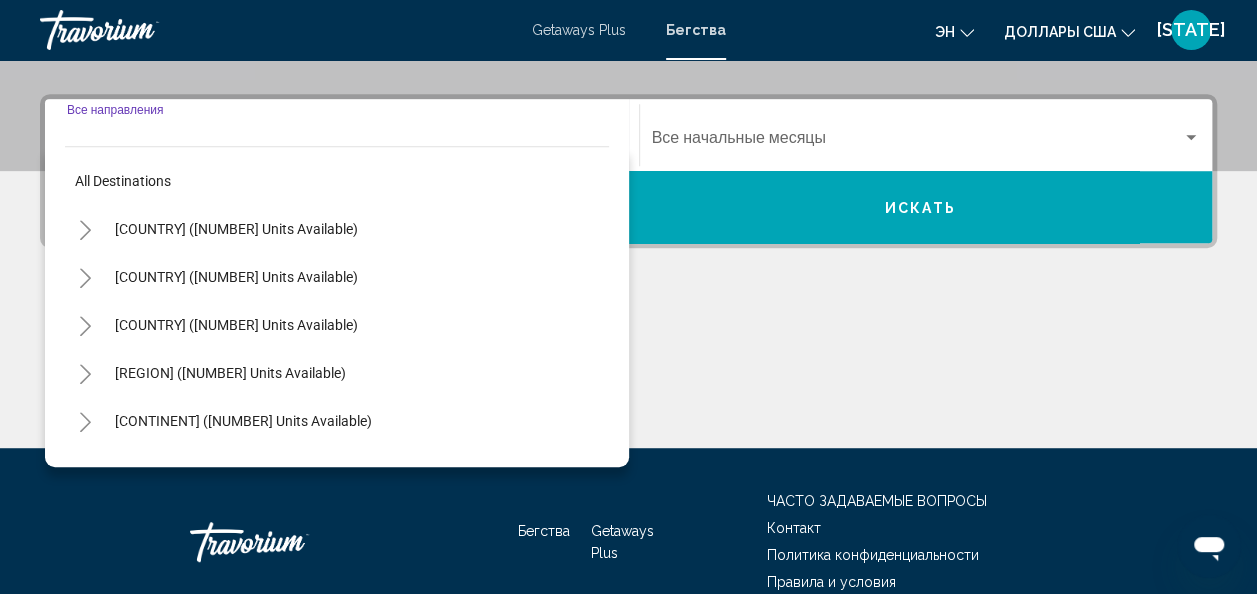 scroll, scrollTop: 458, scrollLeft: 0, axis: vertical 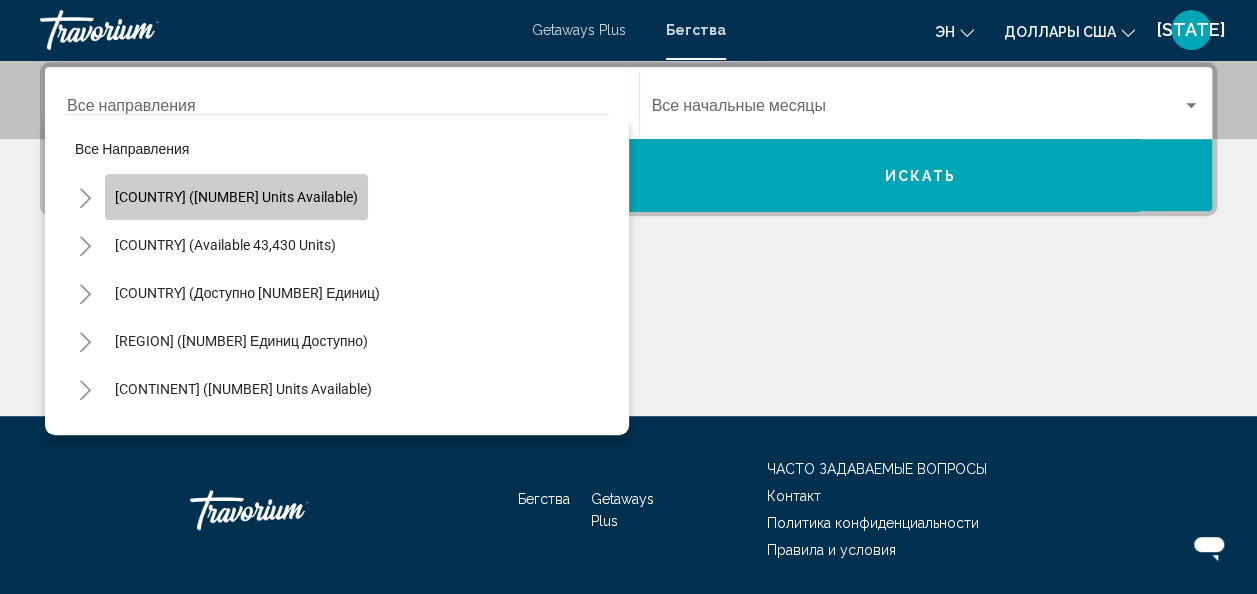 click on "[COUNTRY] ([NUMBER] units available)" at bounding box center (236, 197) 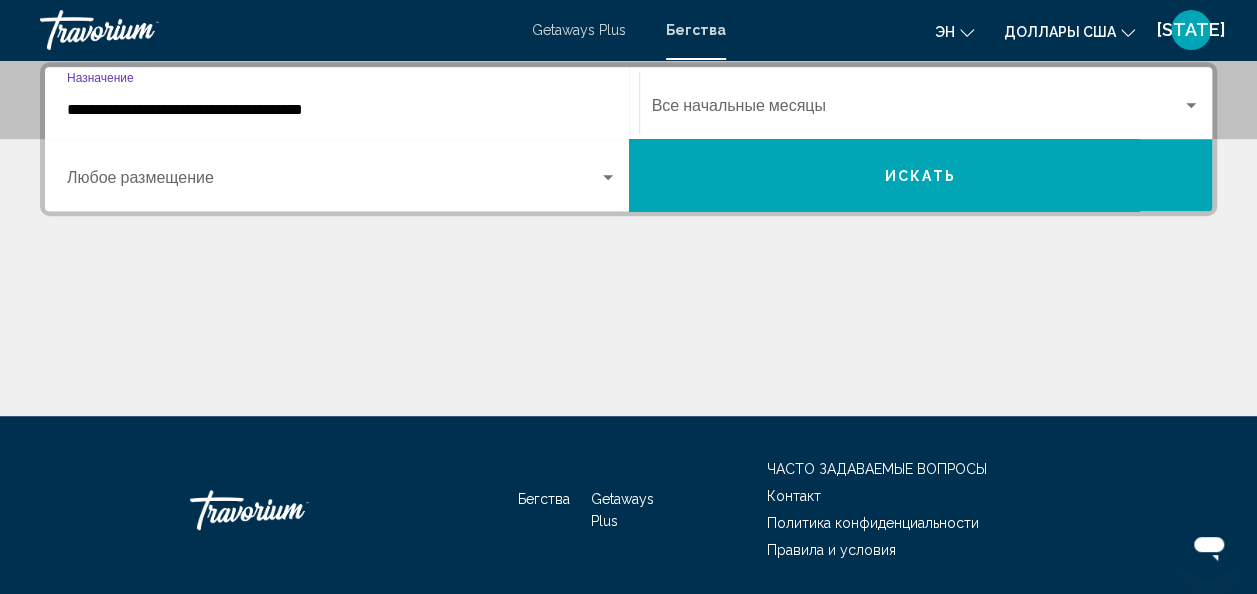 scroll, scrollTop: 458, scrollLeft: 0, axis: vertical 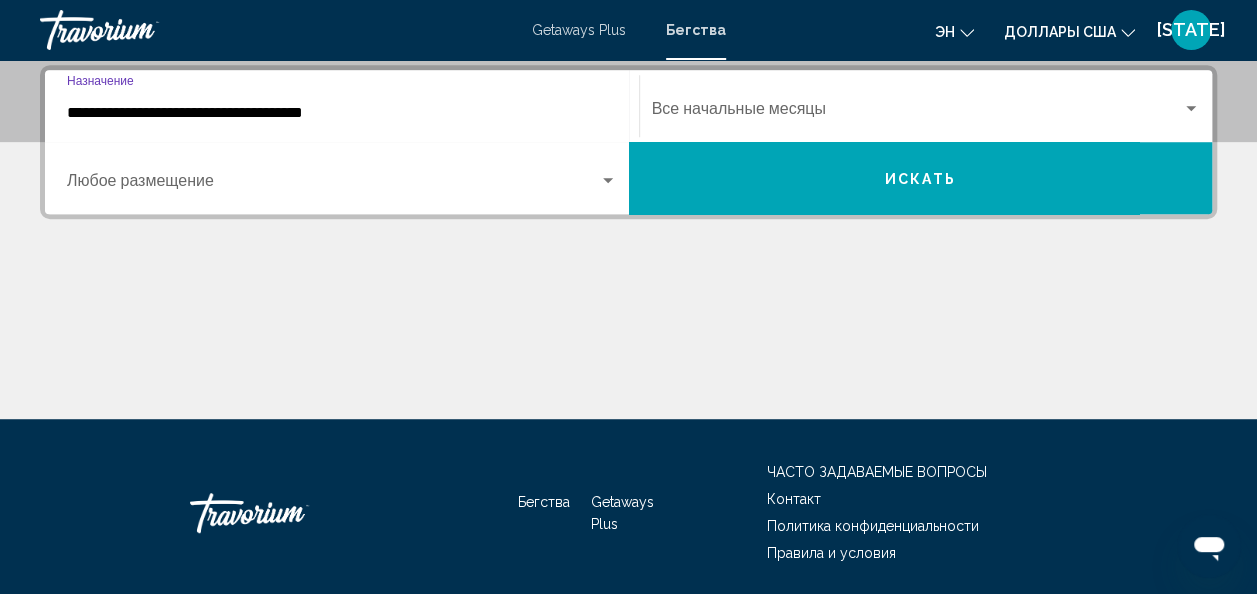 click at bounding box center (608, 181) 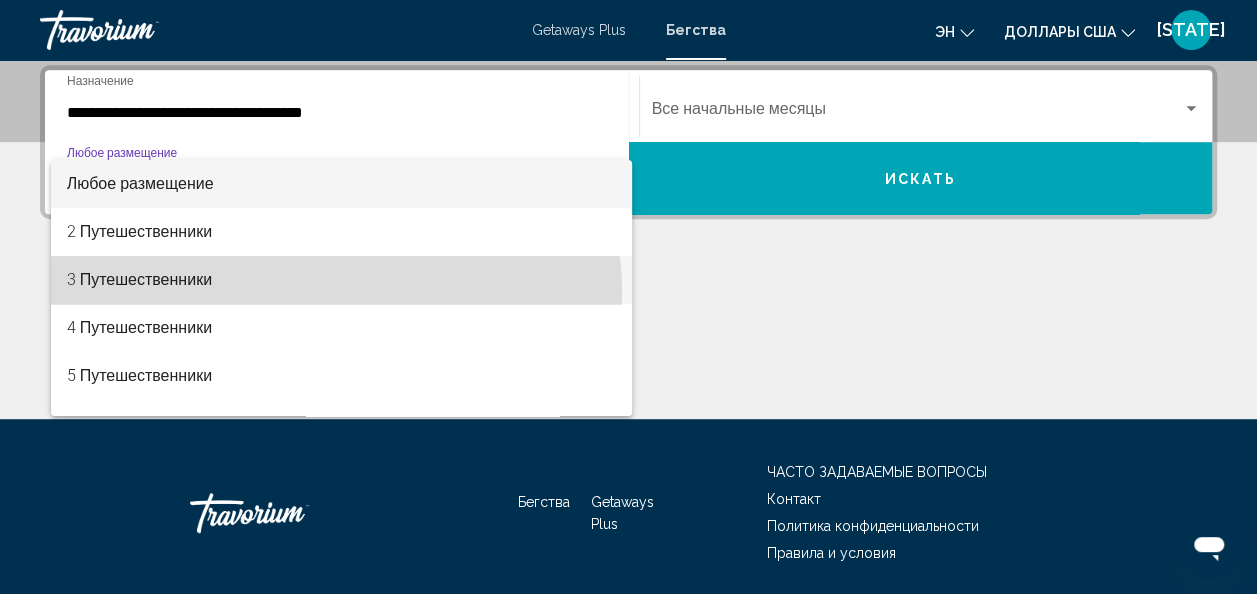 click on "3 Путешественники" at bounding box center (342, 280) 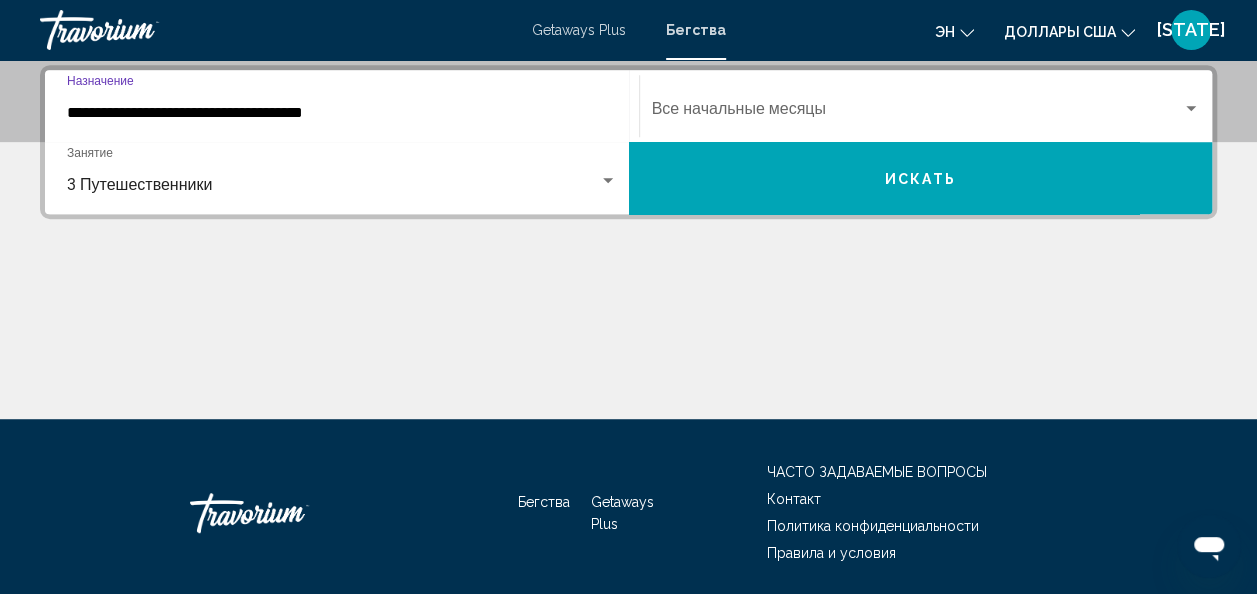click on "**********" at bounding box center (342, 113) 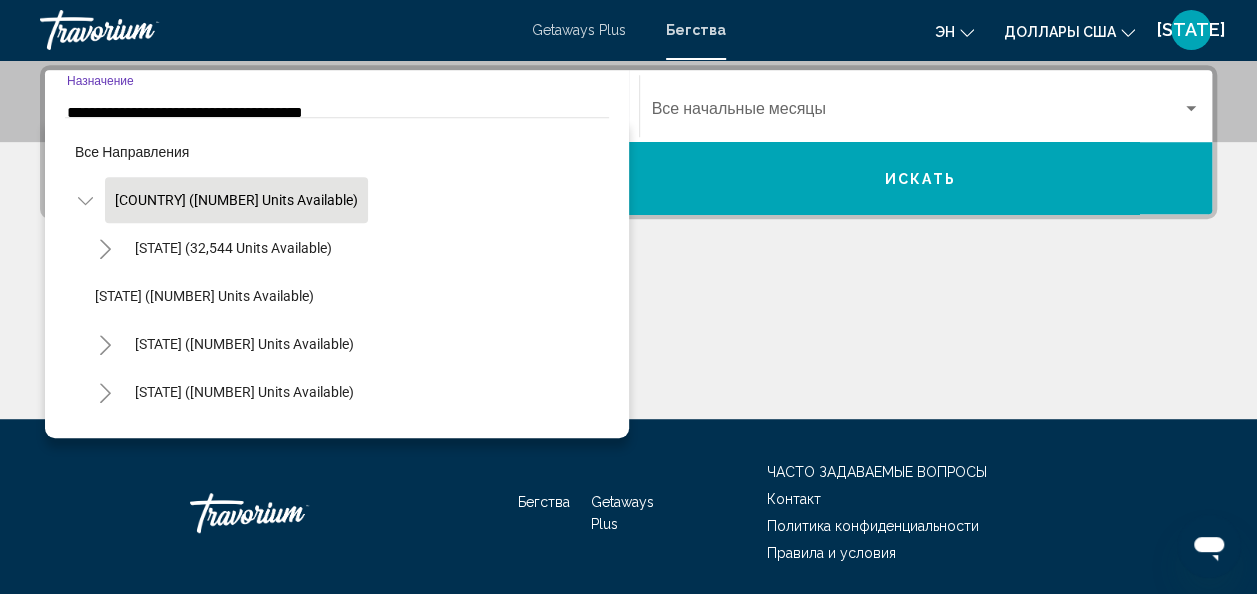 scroll, scrollTop: 360, scrollLeft: 0, axis: vertical 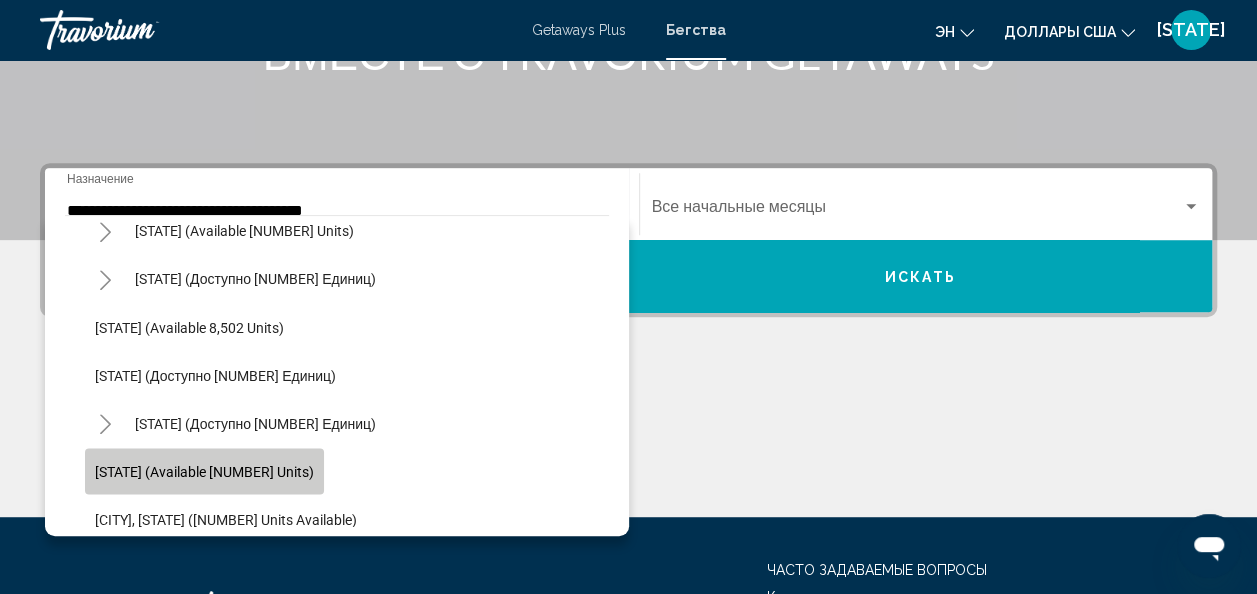 click on "[STATE] (available [NUMBER] units)" at bounding box center [204, 471] 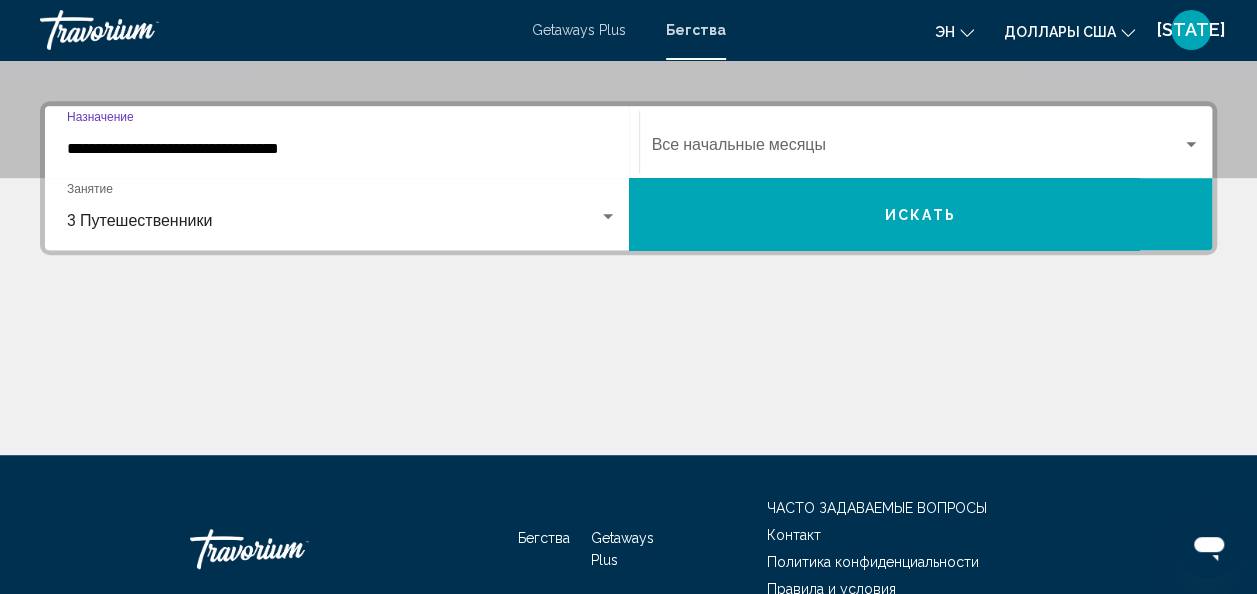 scroll, scrollTop: 458, scrollLeft: 0, axis: vertical 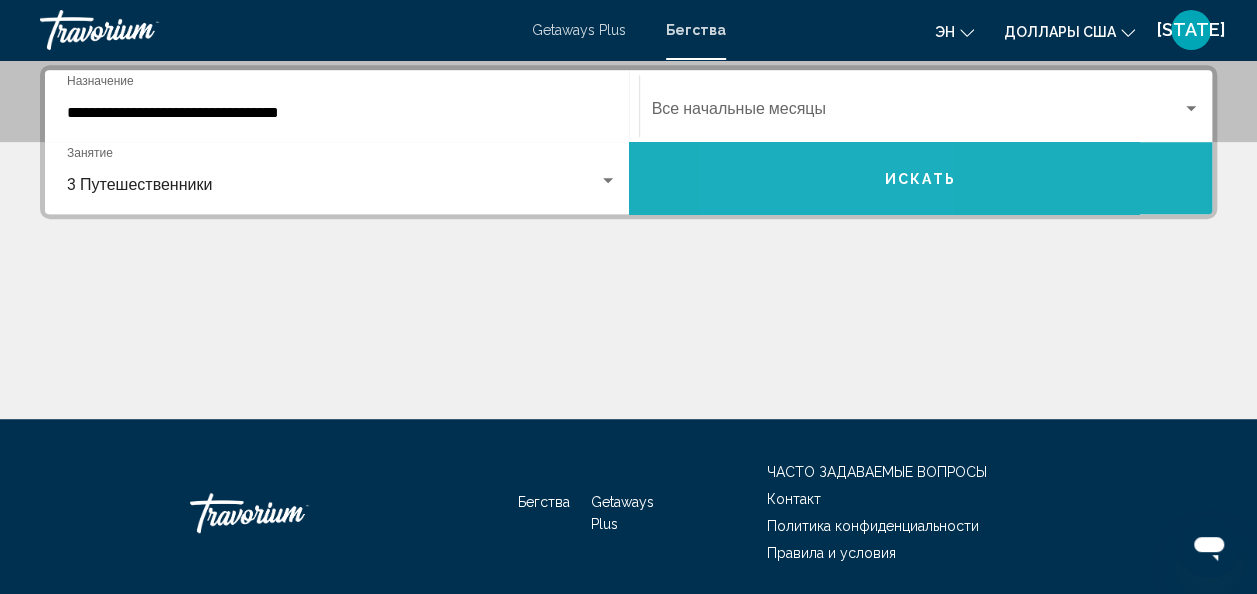 click on "Искать" at bounding box center [921, 178] 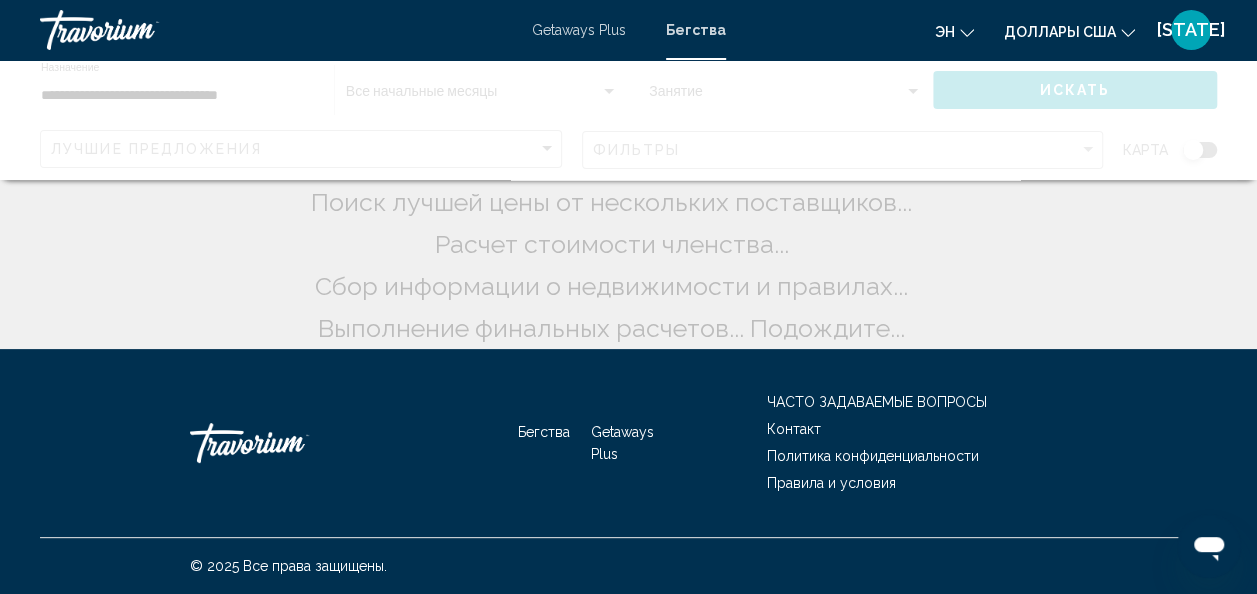 scroll, scrollTop: 0, scrollLeft: 0, axis: both 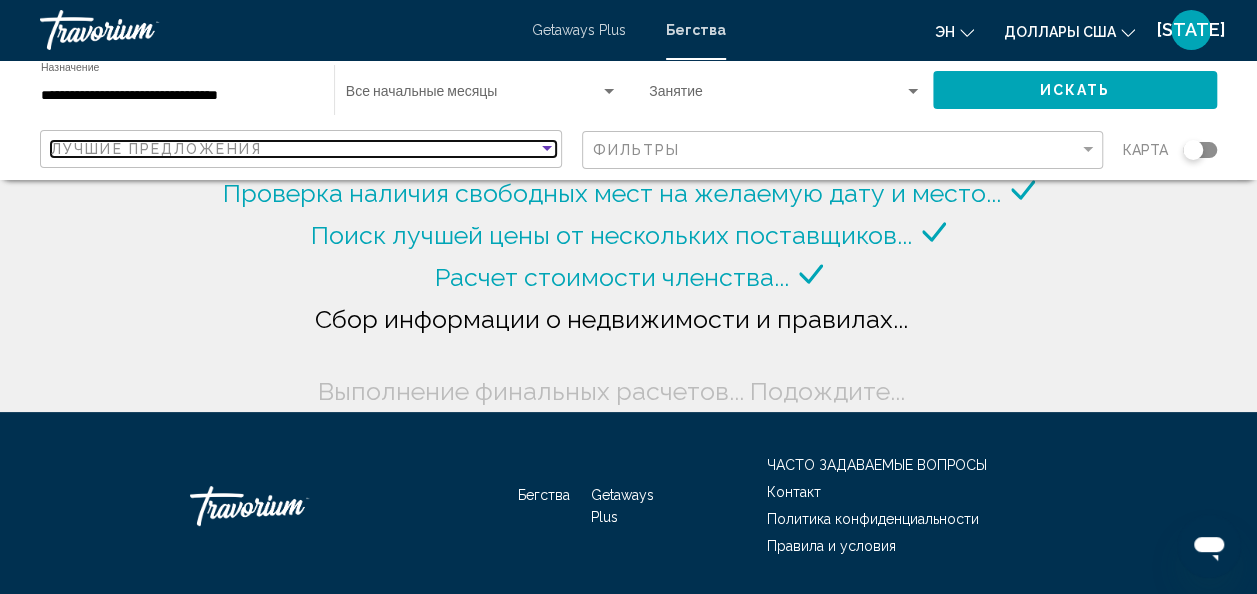 click at bounding box center [547, 149] 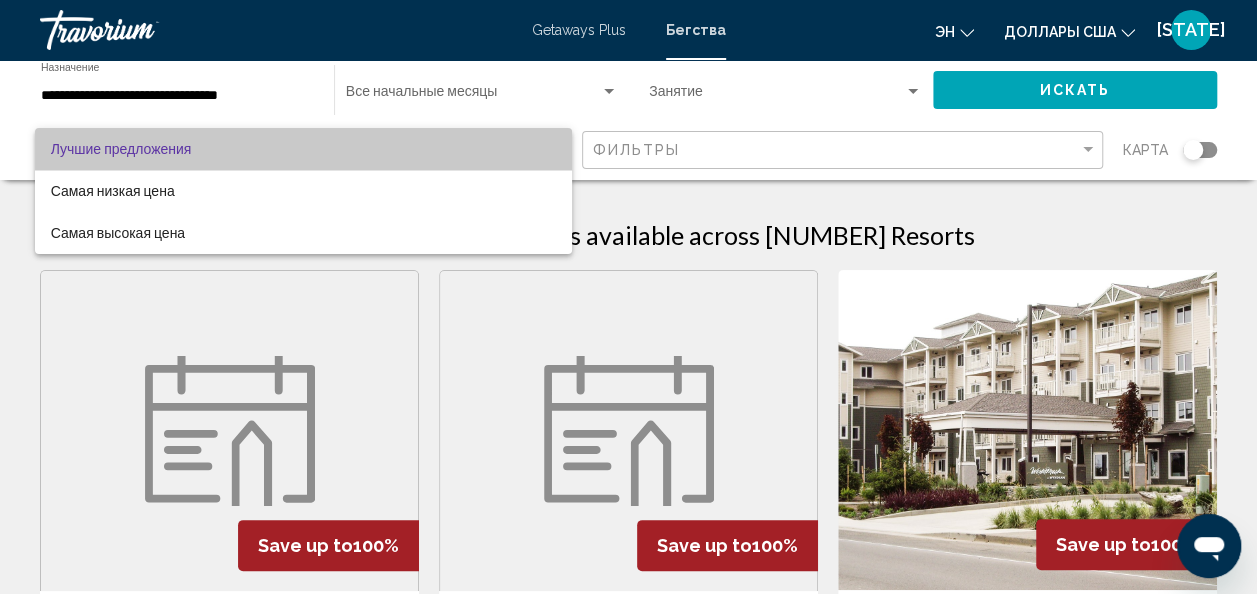 click on "Лучшие предложения" at bounding box center (303, 149) 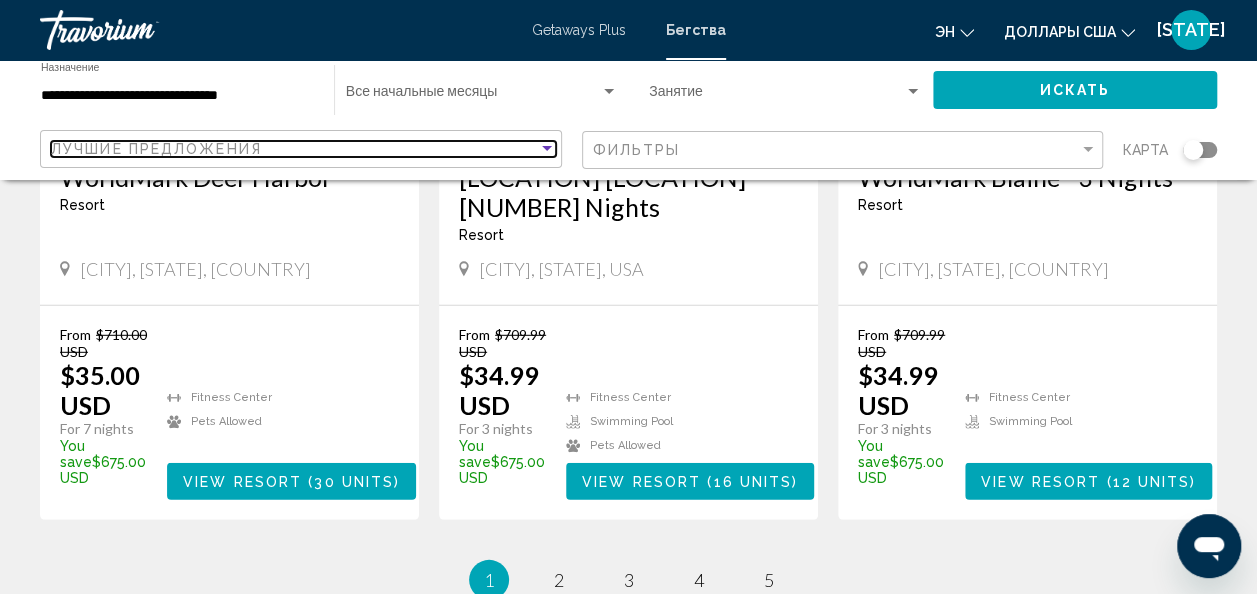 scroll, scrollTop: 2665, scrollLeft: 0, axis: vertical 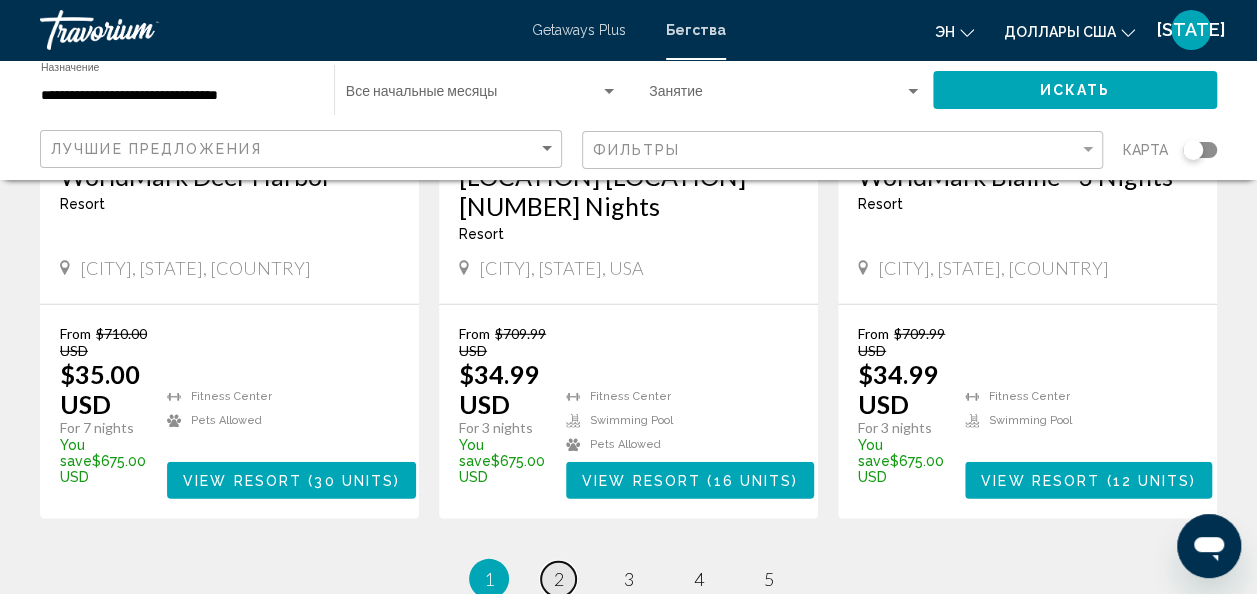 click on "2" at bounding box center (559, 579) 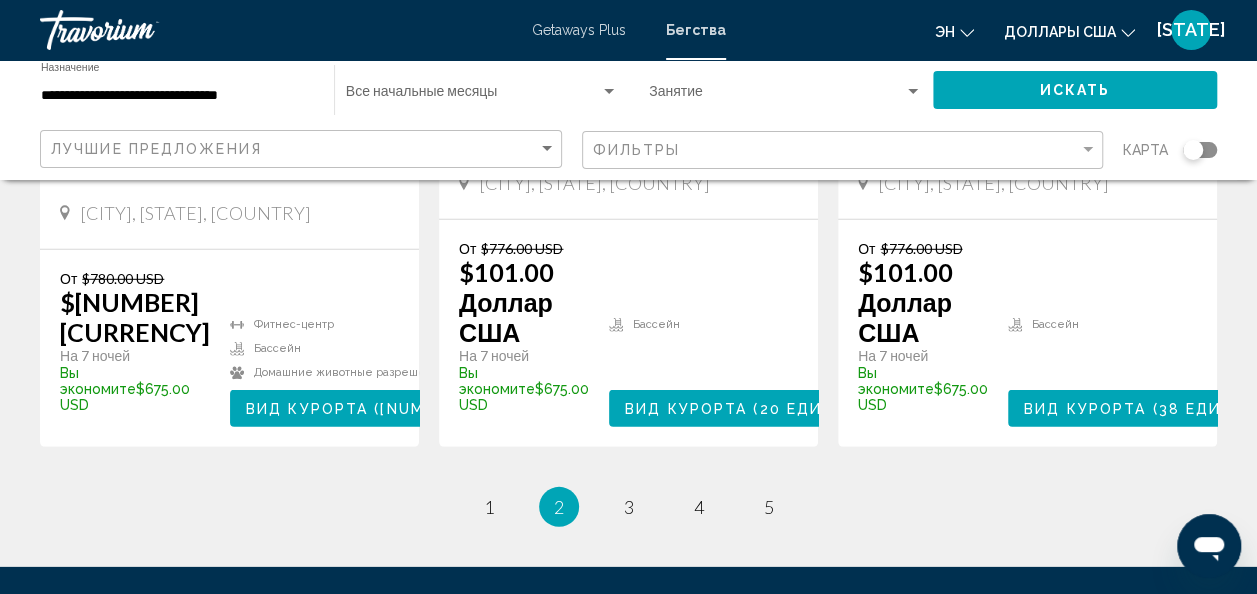 scroll, scrollTop: 2748, scrollLeft: 0, axis: vertical 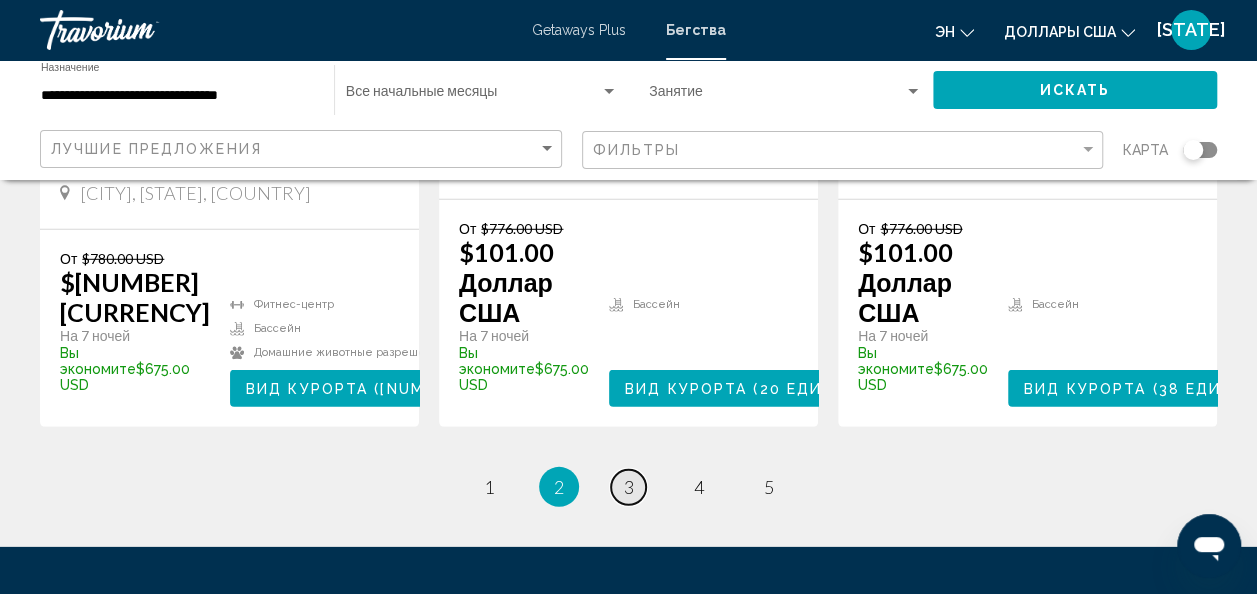 click on "3" at bounding box center (489, 487) 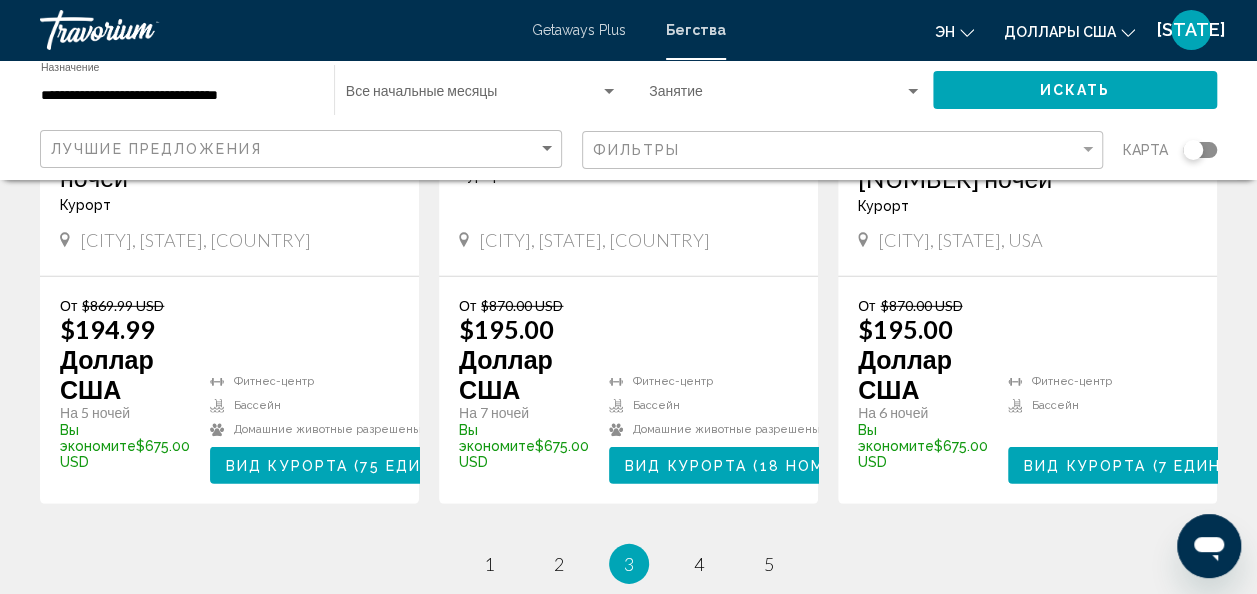 scroll, scrollTop: 2745, scrollLeft: 0, axis: vertical 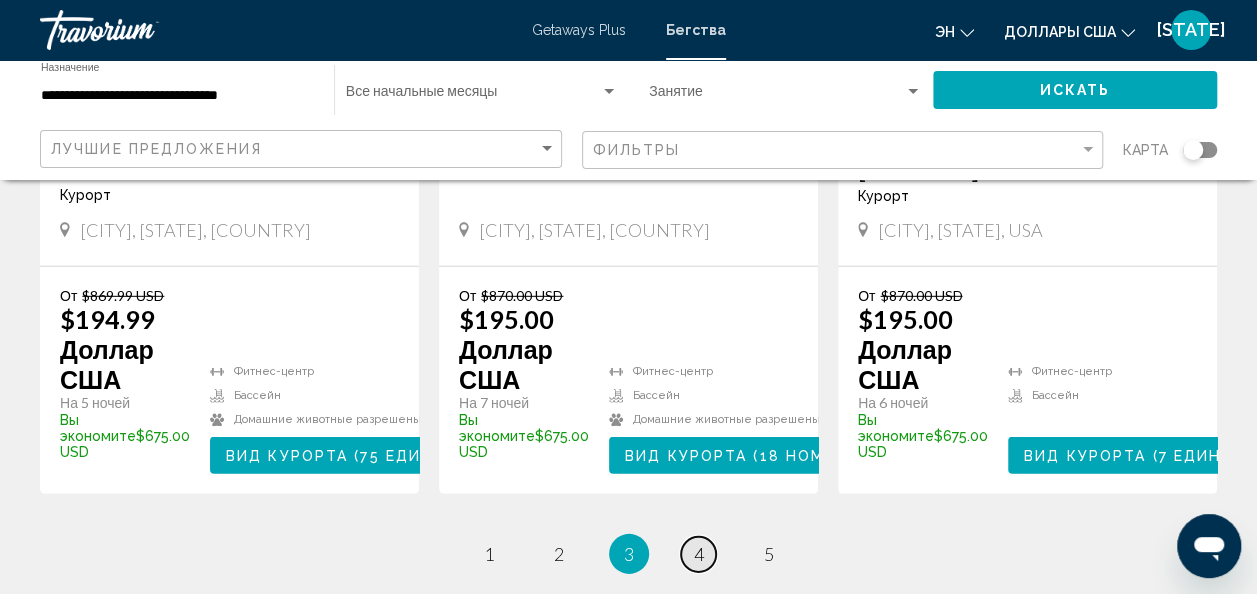 click on "4" at bounding box center [489, 554] 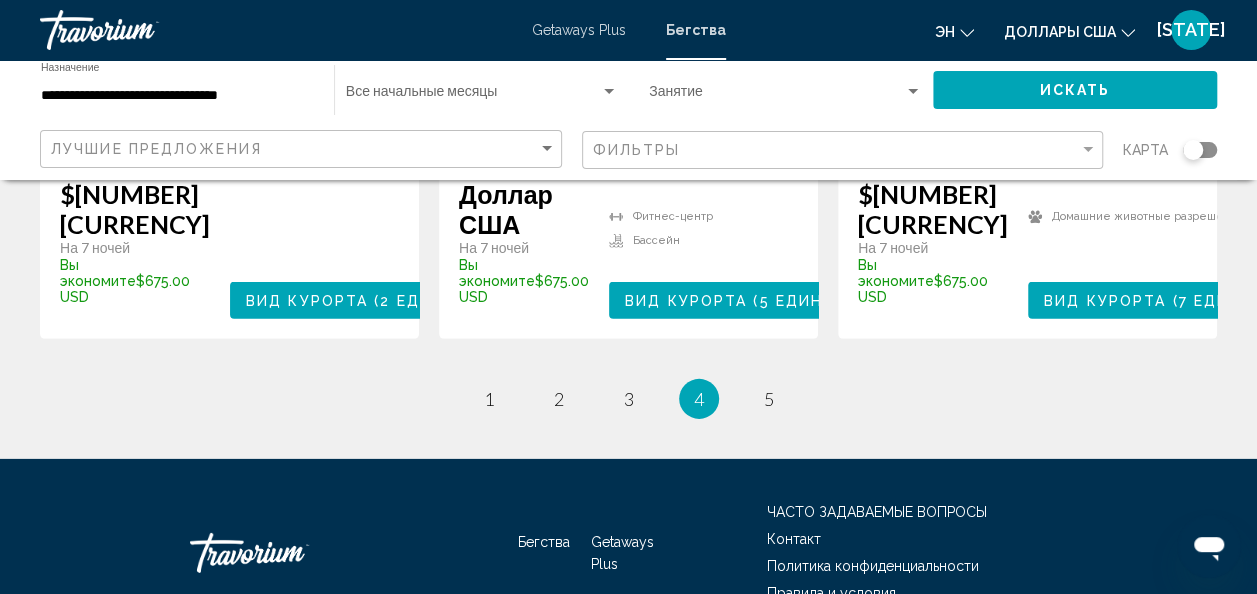 scroll, scrollTop: 2897, scrollLeft: 0, axis: vertical 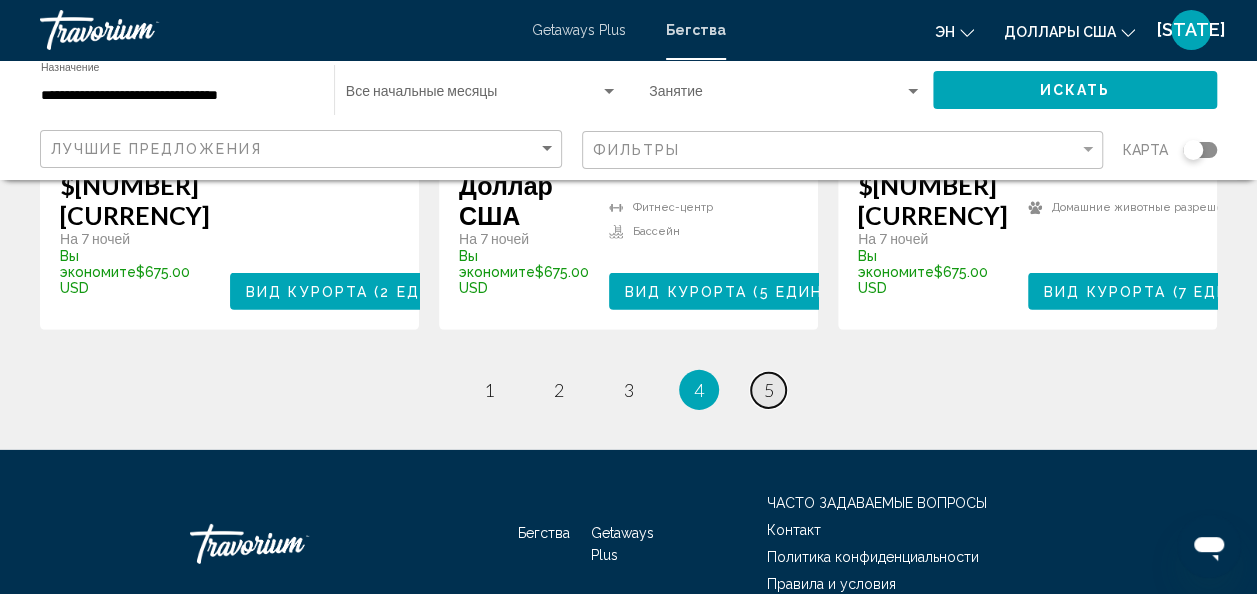 click on "страница  5" at bounding box center [488, 390] 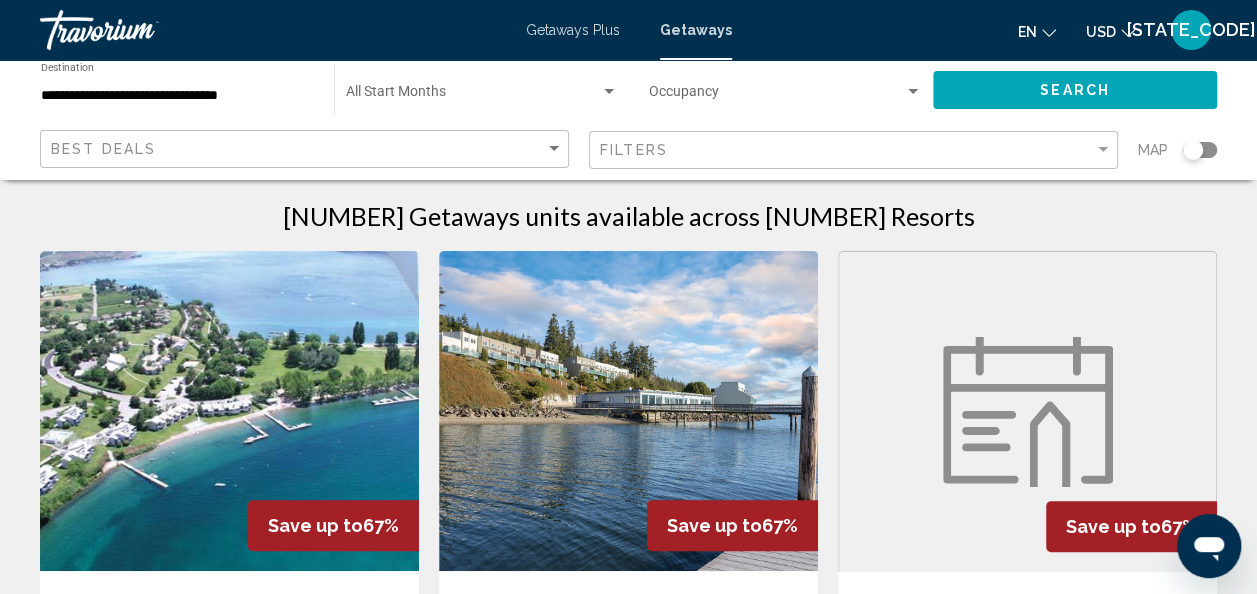 scroll, scrollTop: 18, scrollLeft: 0, axis: vertical 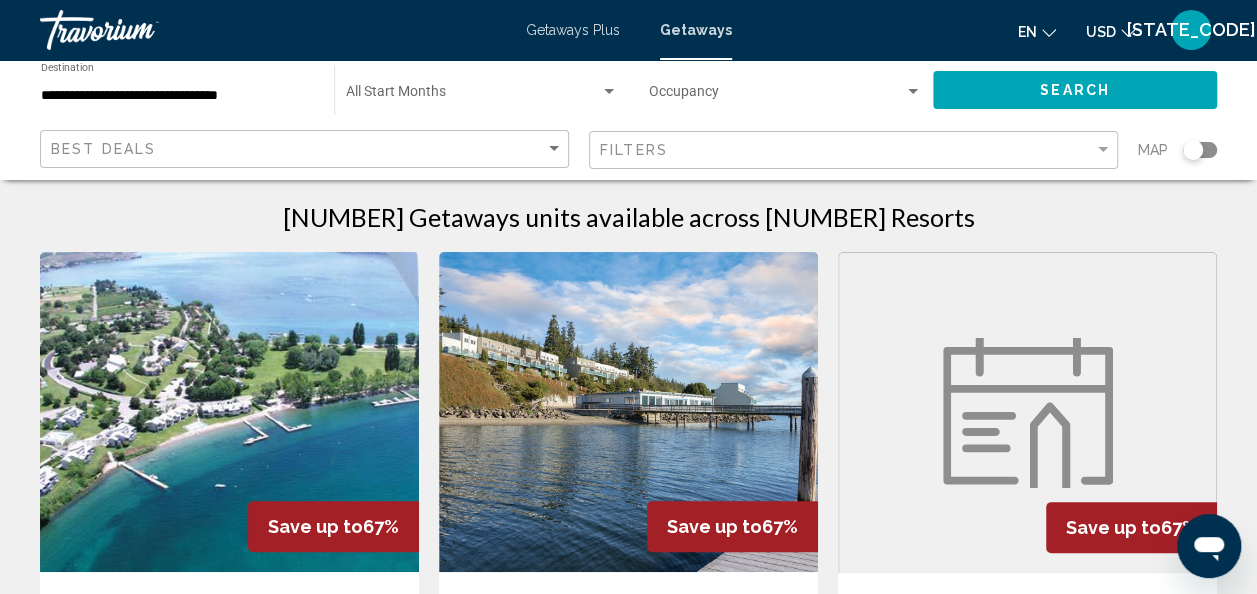 click at bounding box center [229, 412] 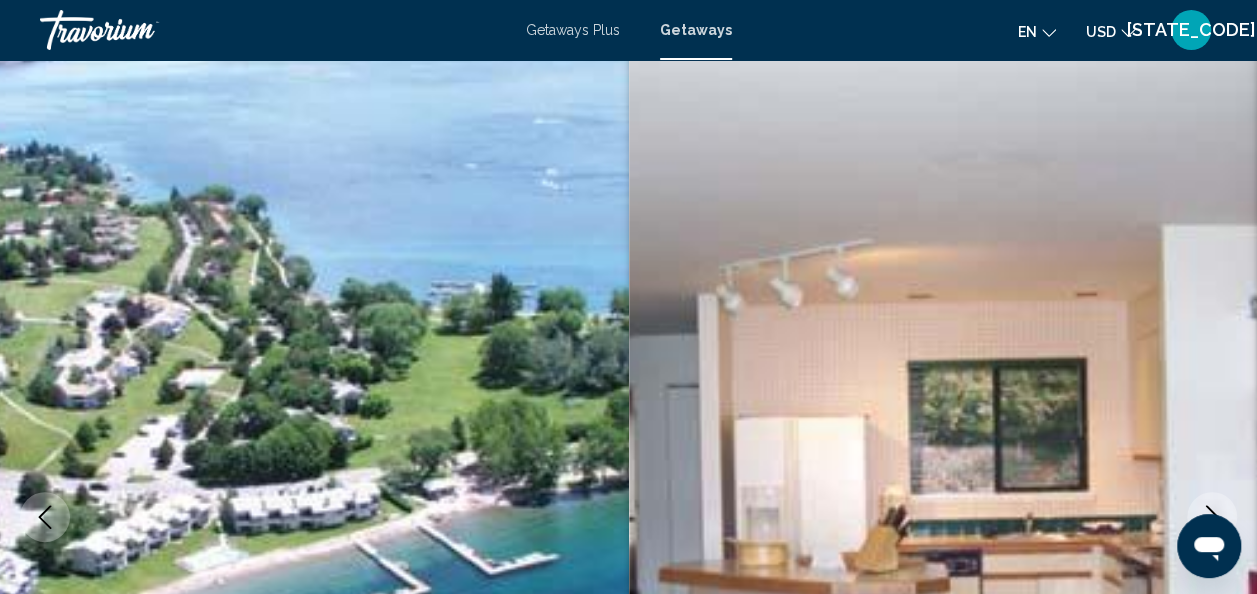 scroll, scrollTop: 238, scrollLeft: 0, axis: vertical 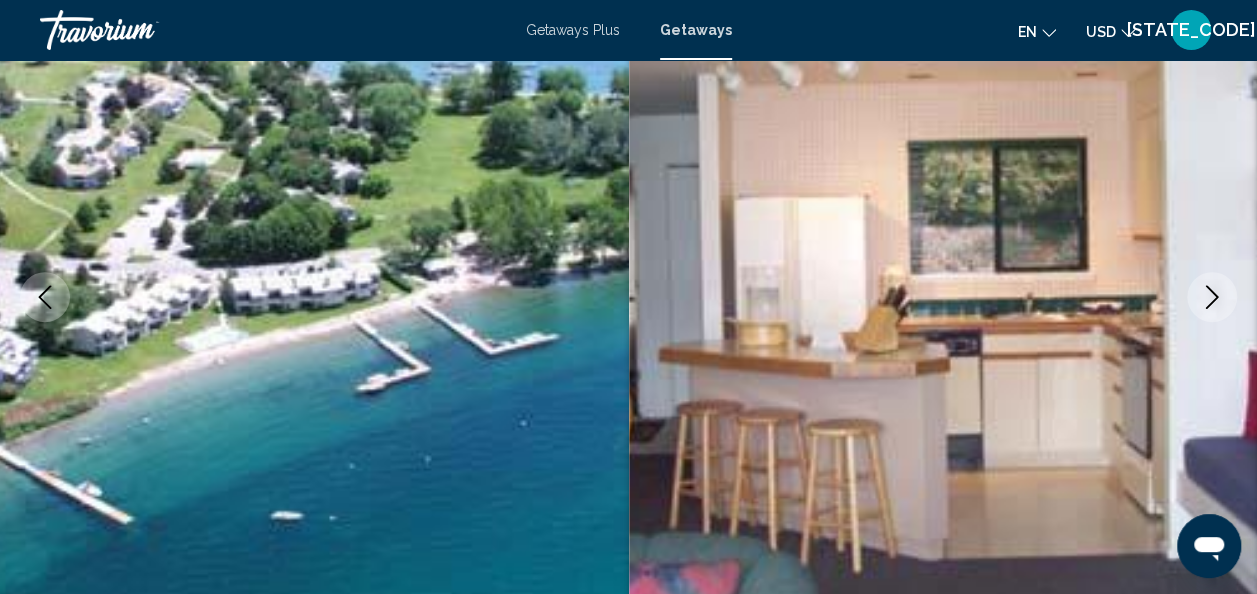 click at bounding box center [1212, 297] 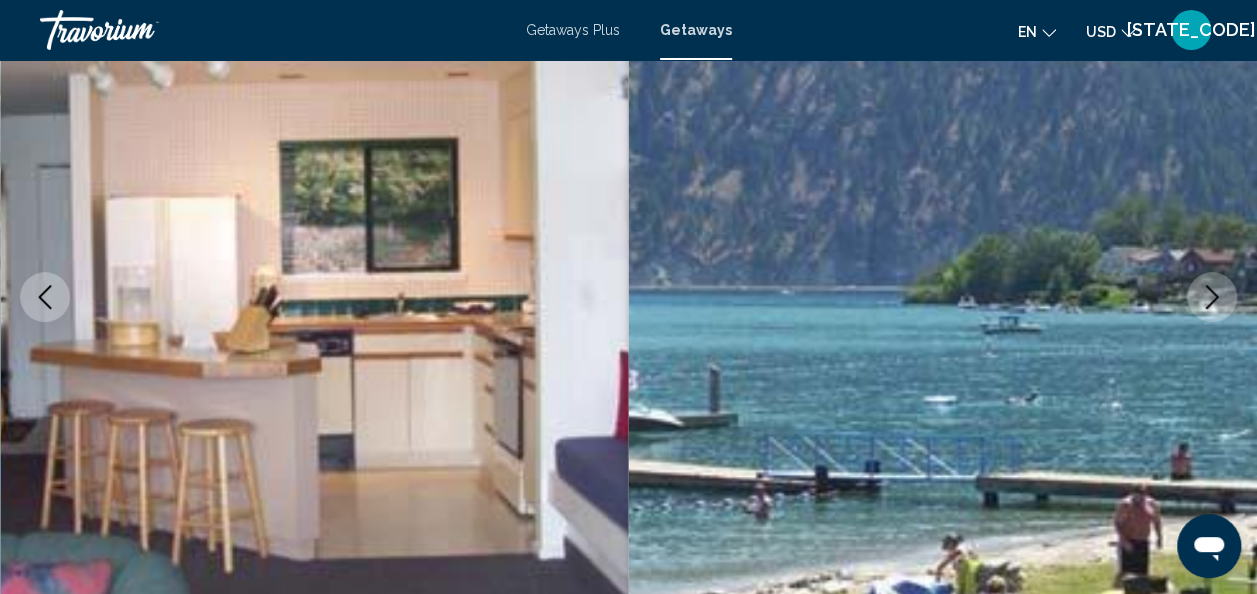 click at bounding box center (1212, 297) 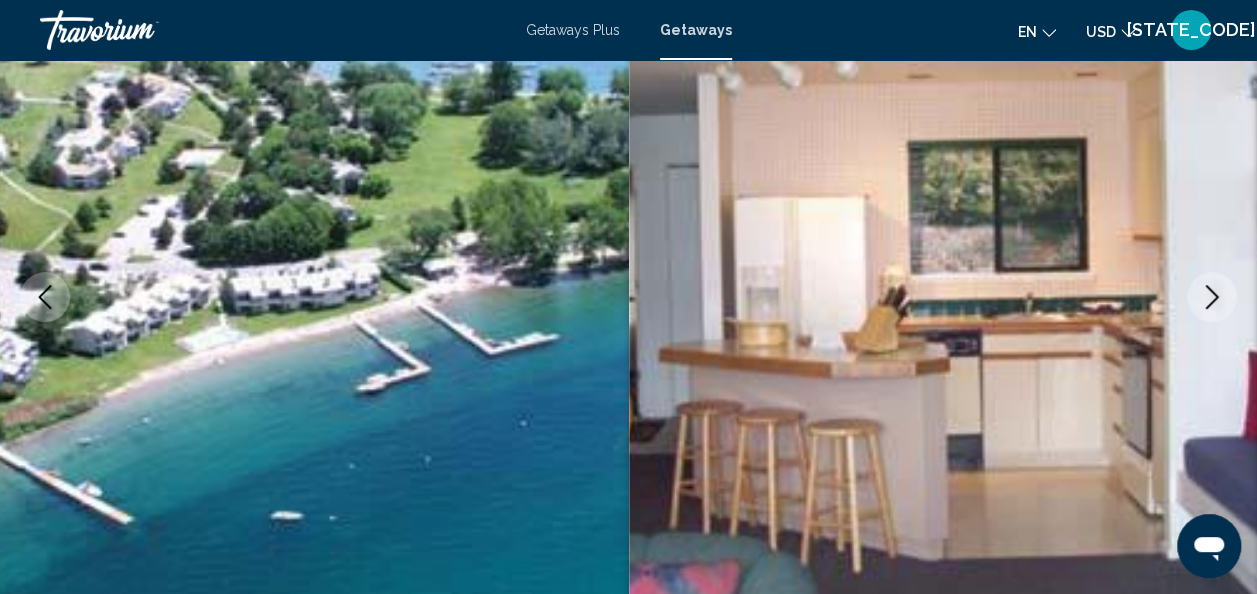 click at bounding box center (1212, 297) 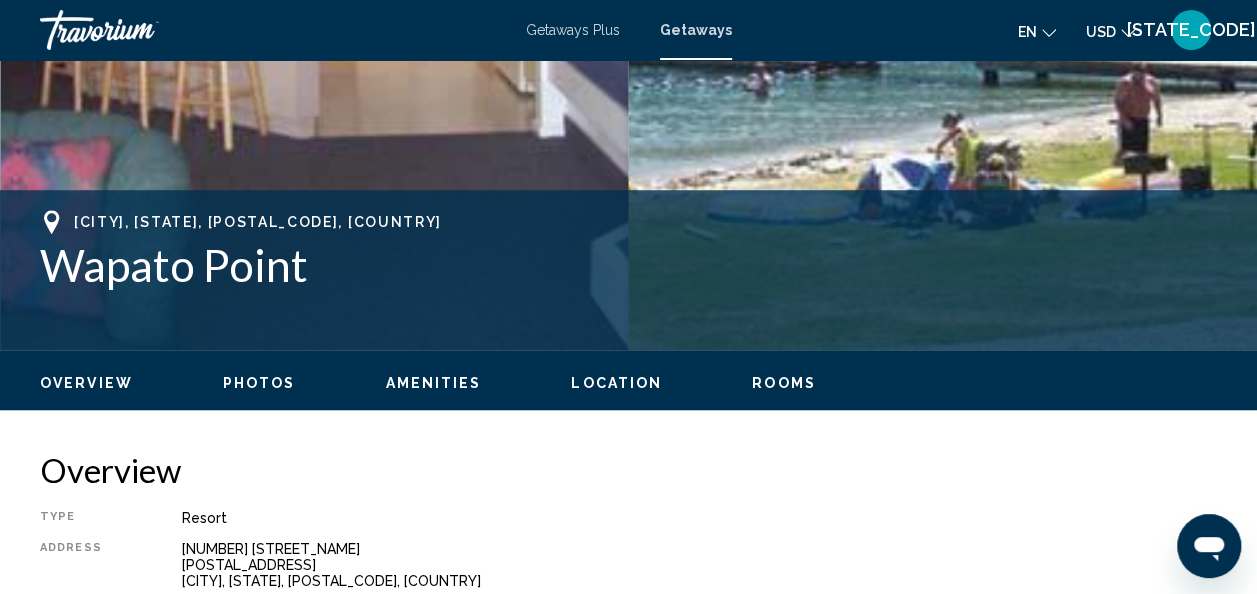 scroll, scrollTop: 674, scrollLeft: 0, axis: vertical 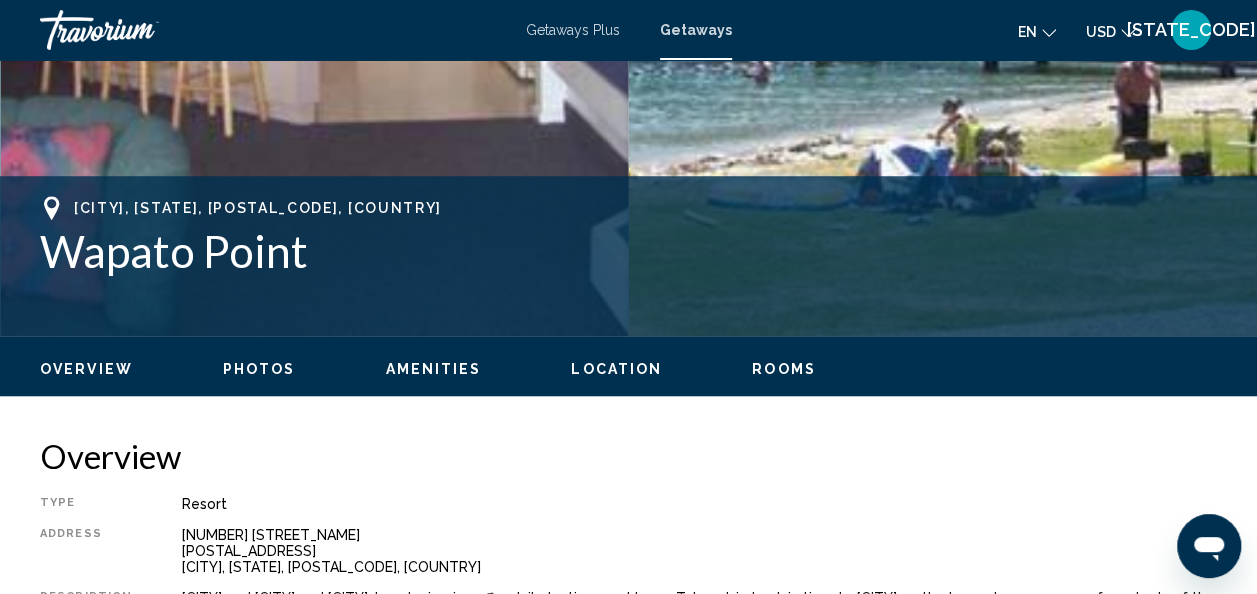 click on "Photos" at bounding box center [259, 369] 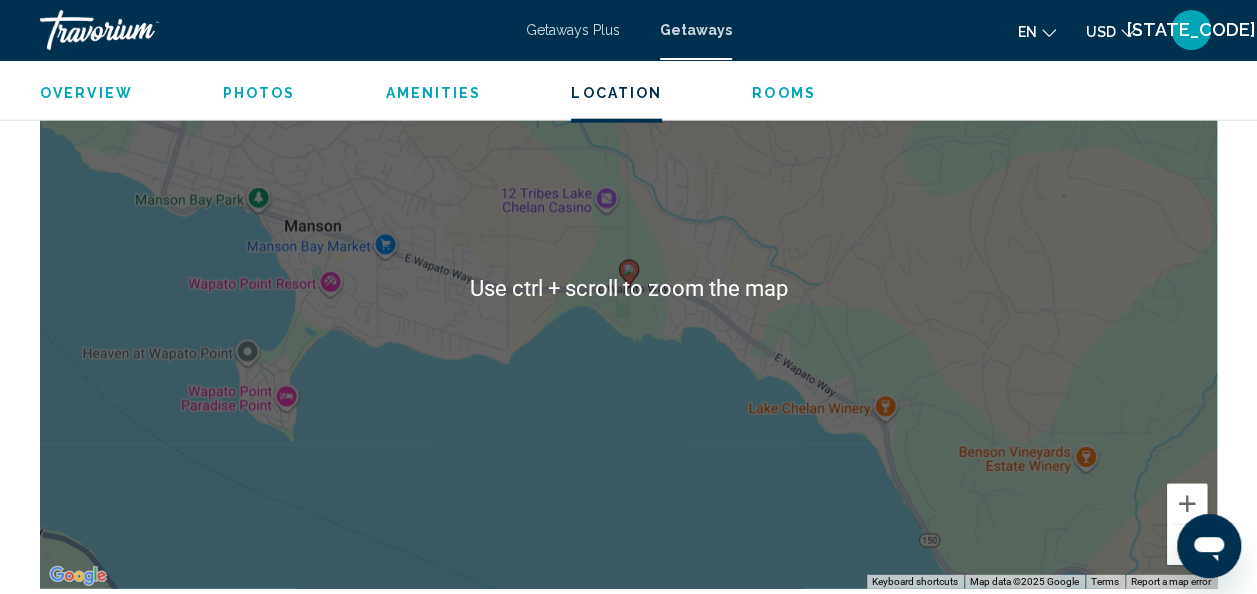 scroll, scrollTop: 2426, scrollLeft: 0, axis: vertical 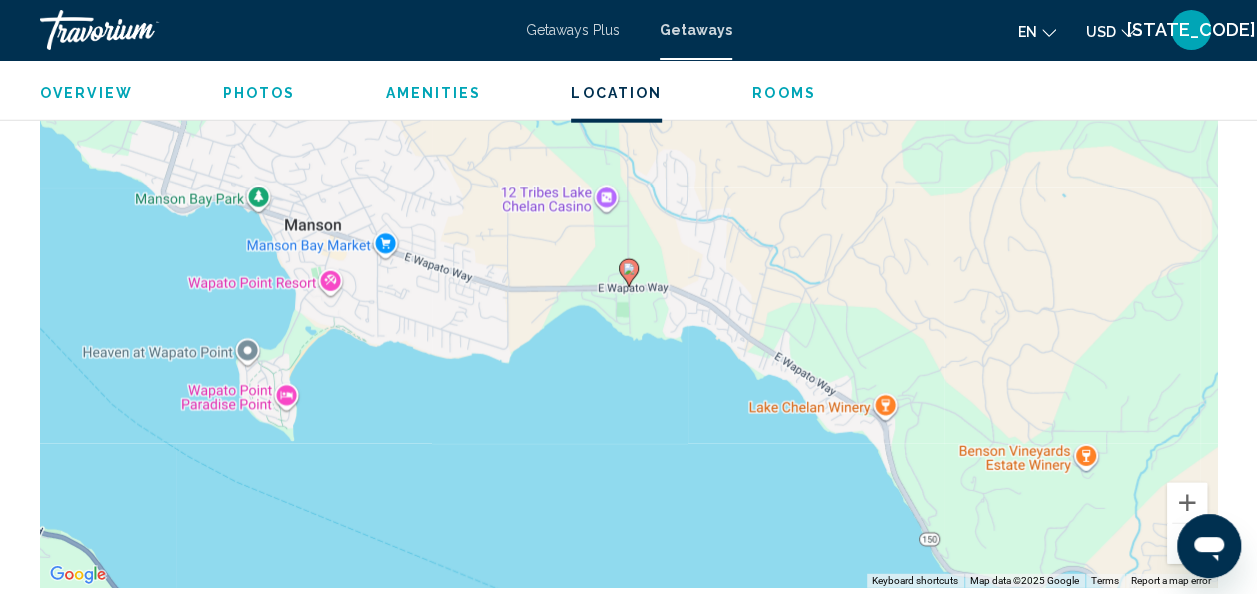 click on "Amenities" at bounding box center [433, 93] 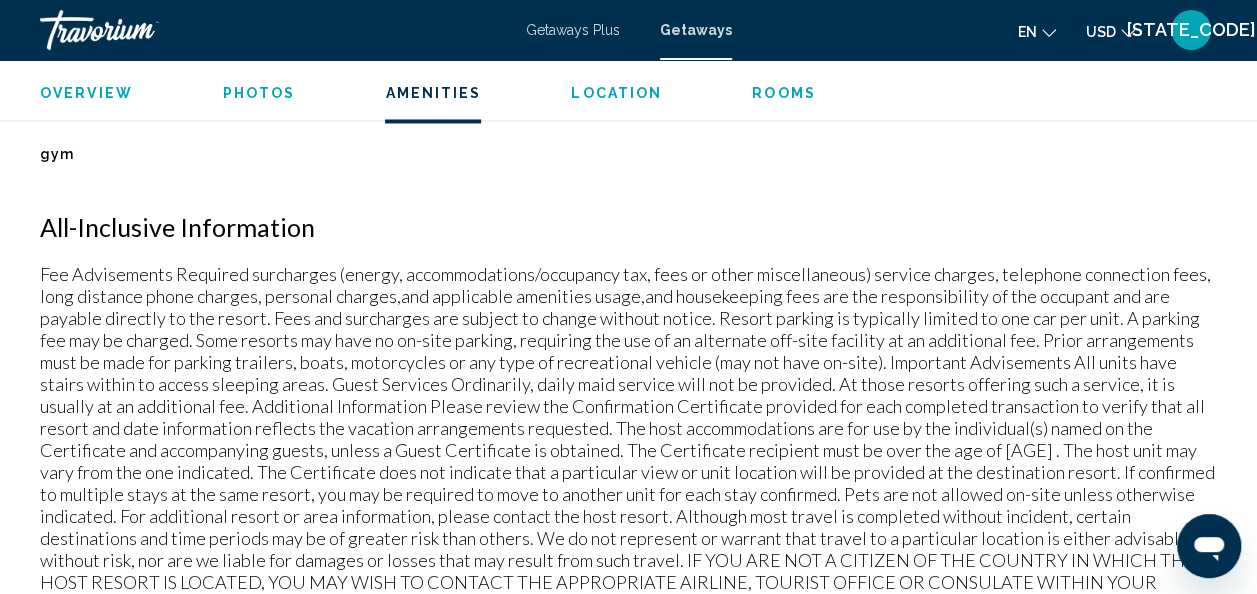 scroll, scrollTop: 1632, scrollLeft: 0, axis: vertical 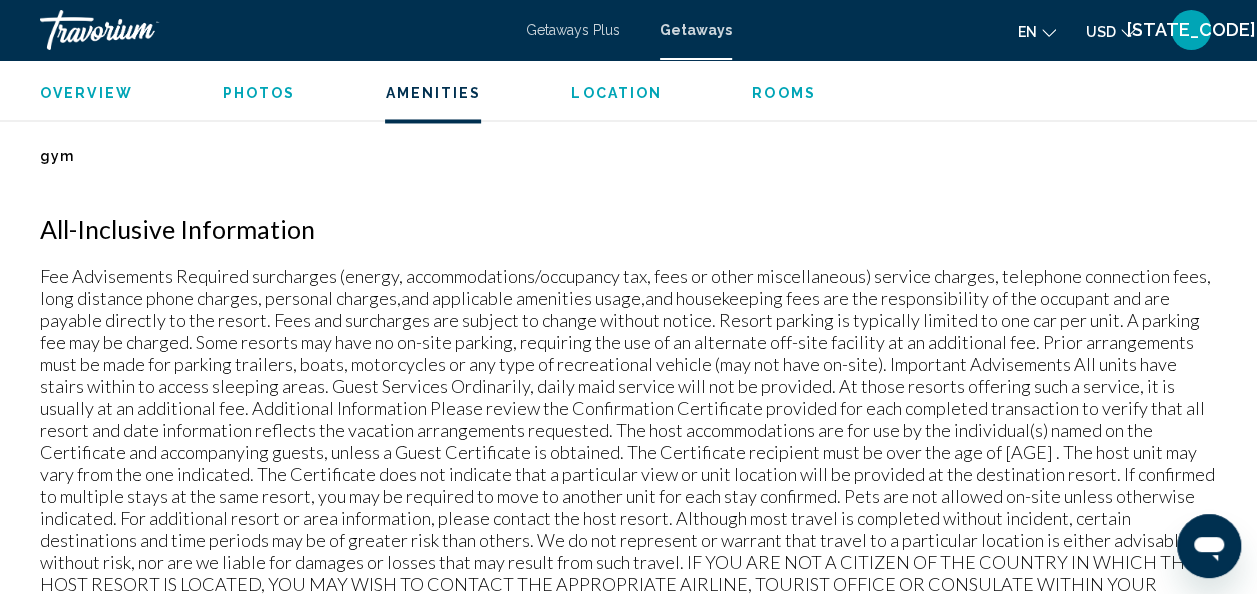 click on "Rooms" at bounding box center (784, 93) 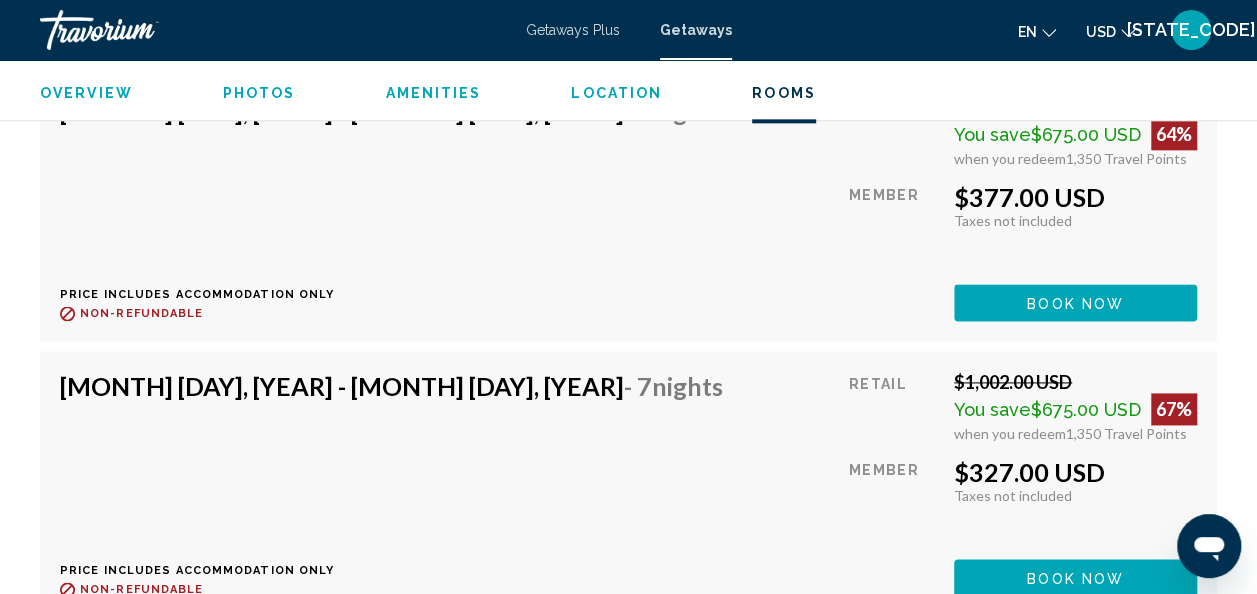 scroll, scrollTop: 4675, scrollLeft: 0, axis: vertical 